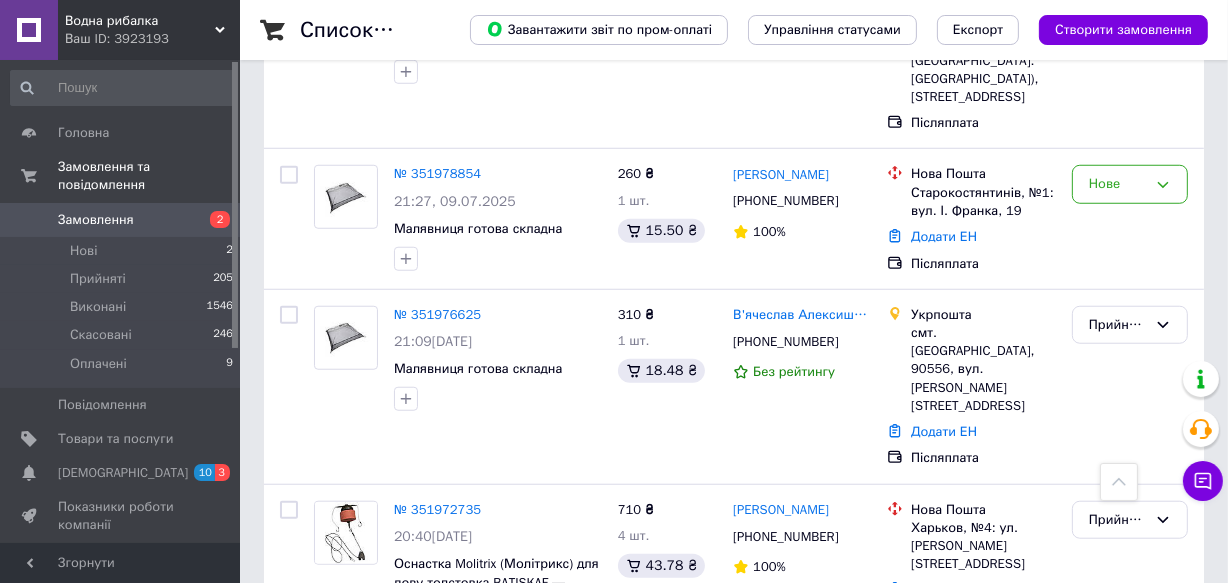 scroll, scrollTop: 1363, scrollLeft: 0, axis: vertical 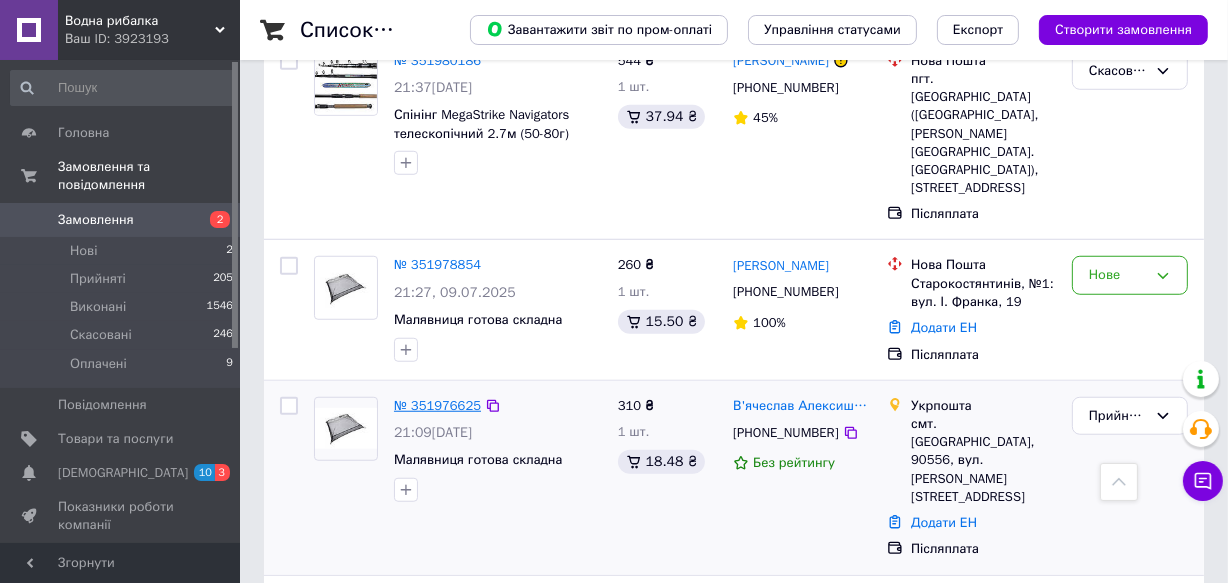 click on "№ 351976625" at bounding box center [437, 405] 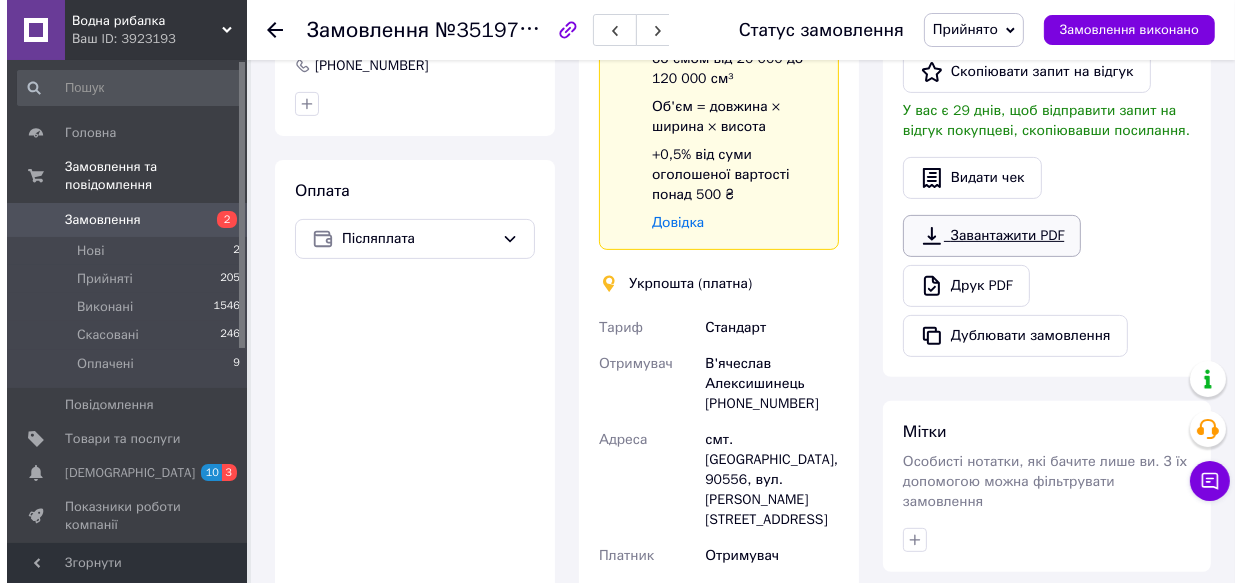 scroll, scrollTop: 115, scrollLeft: 0, axis: vertical 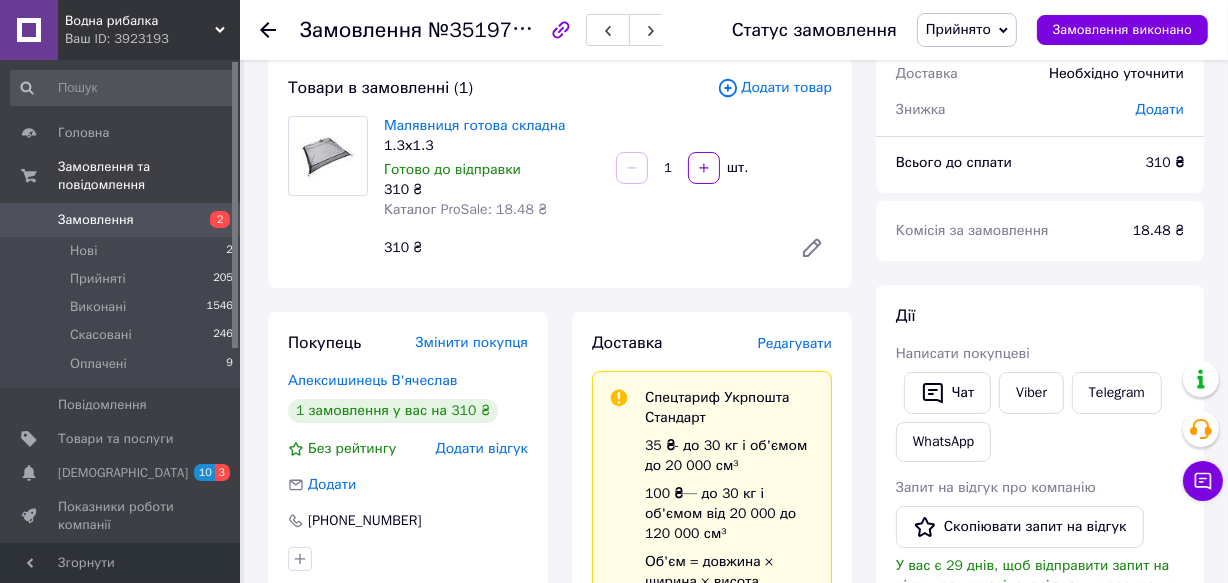 click on "Редагувати" at bounding box center [795, 343] 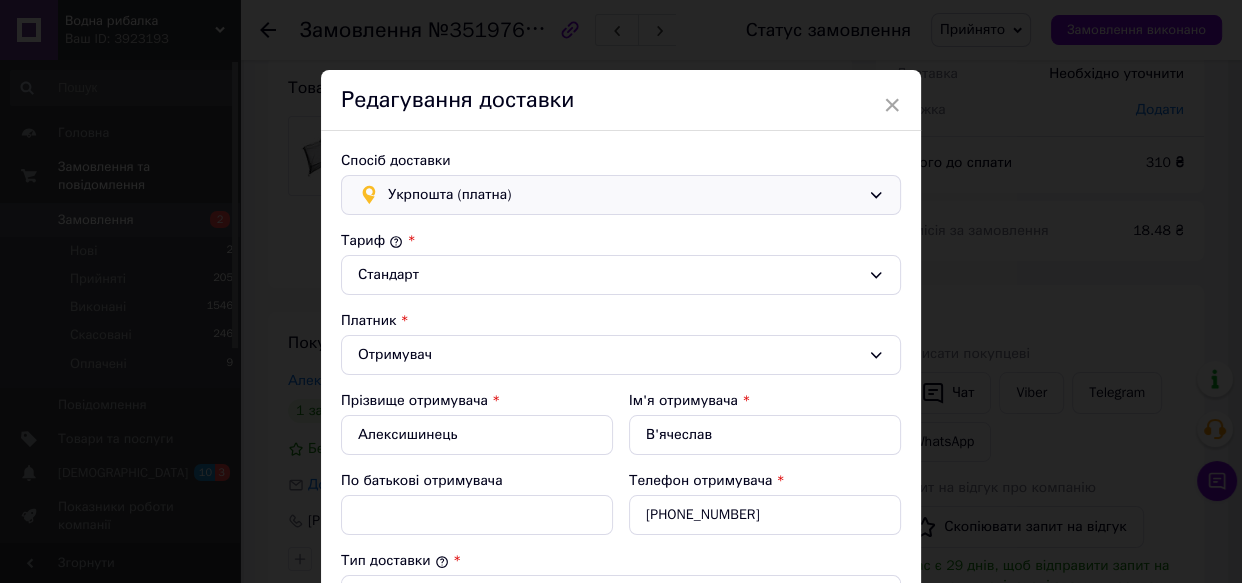 click on "Укрпошта (платна)" at bounding box center [624, 195] 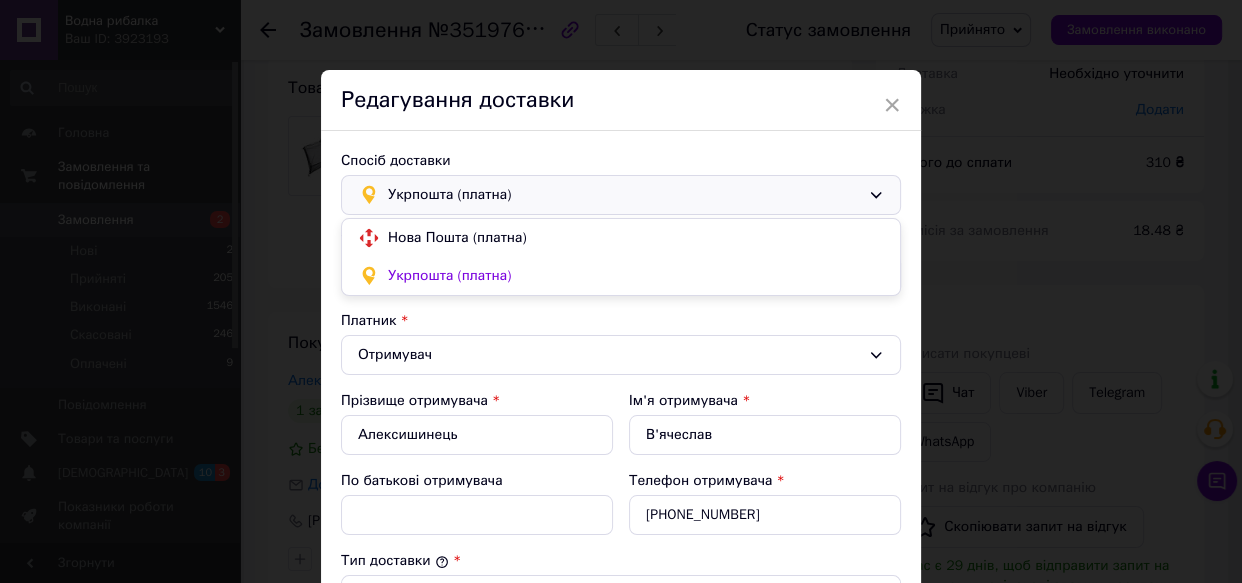 click on "Нова Пошта (платна)" at bounding box center (636, 238) 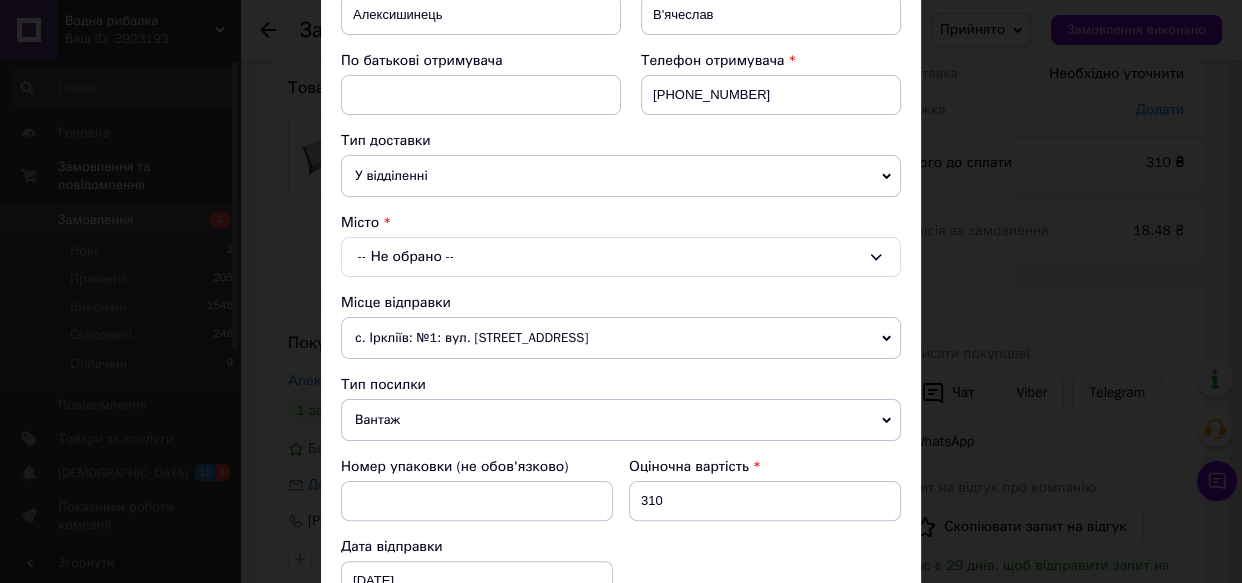 scroll, scrollTop: 363, scrollLeft: 0, axis: vertical 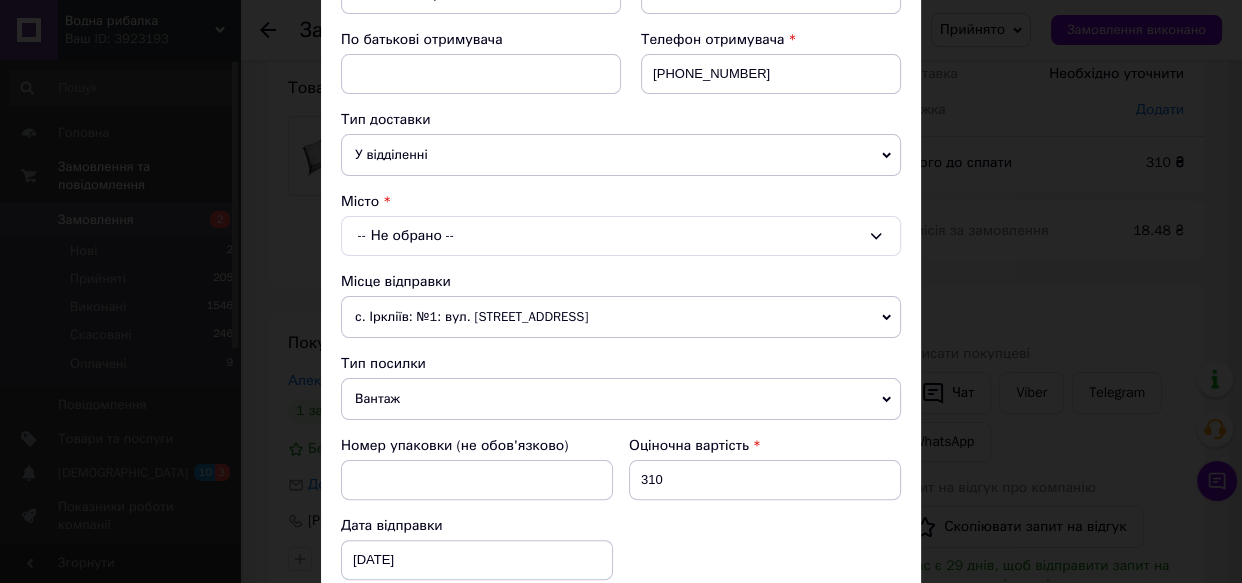 click on "-- Не обрано --" at bounding box center (621, 236) 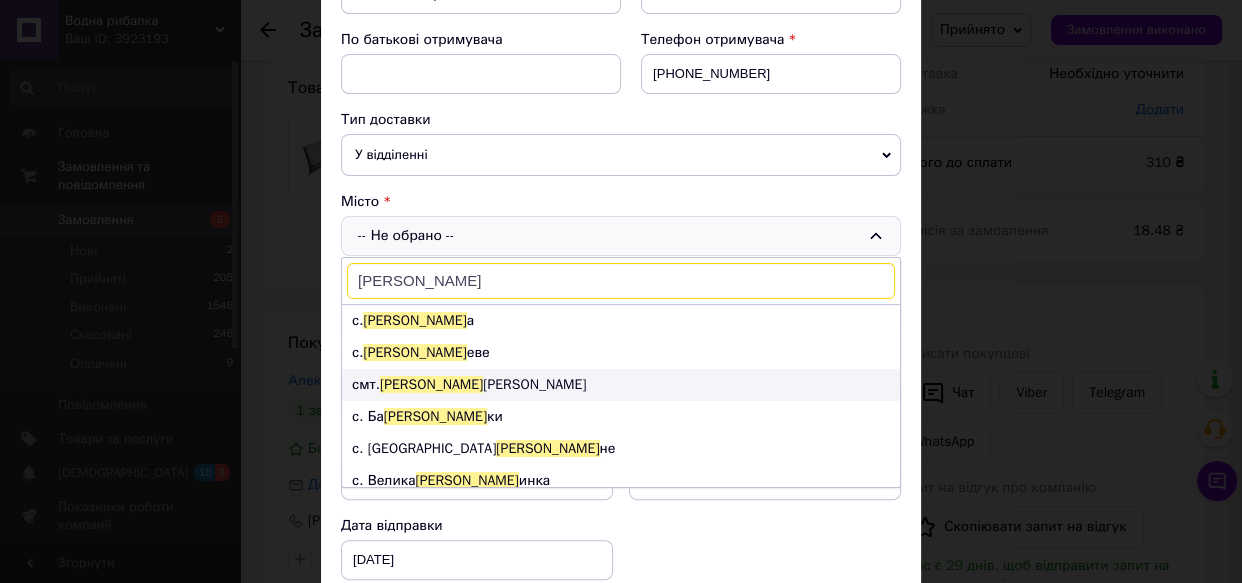 type on "[PERSON_NAME]" 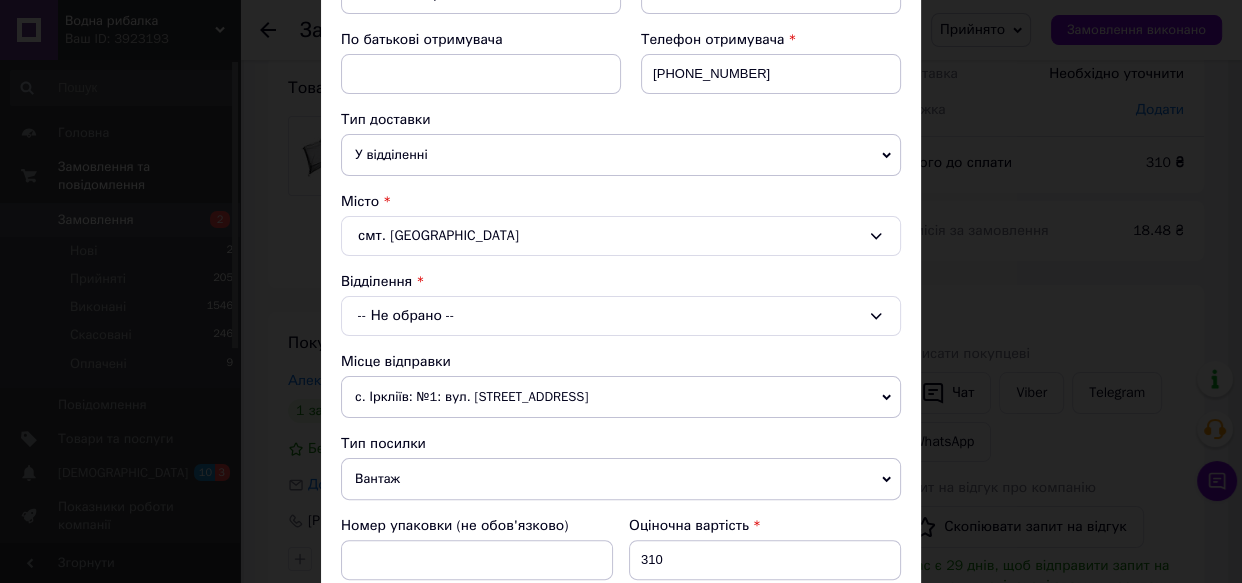 click on "-- Не обрано --" at bounding box center [621, 316] 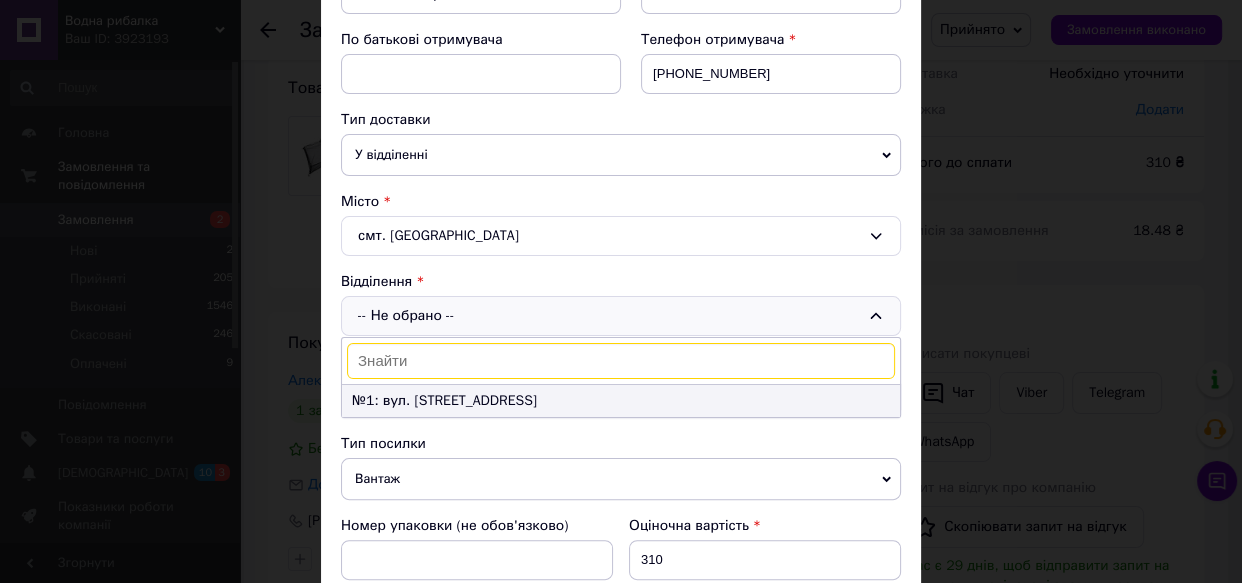 click on "№1: вул. [STREET_ADDRESS]" at bounding box center (621, 401) 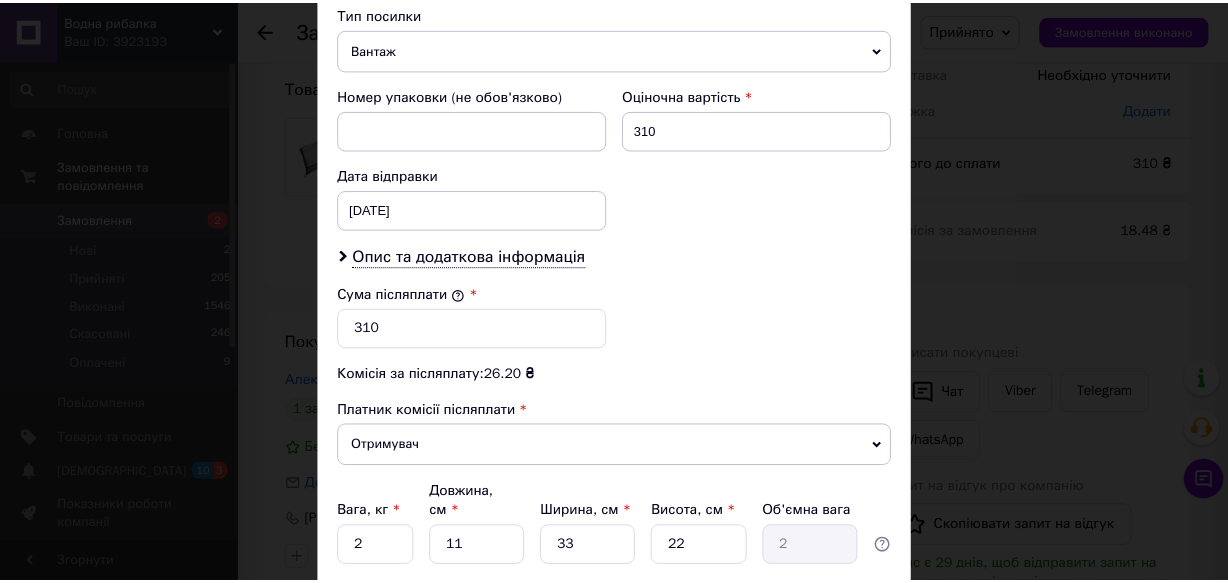 scroll, scrollTop: 940, scrollLeft: 0, axis: vertical 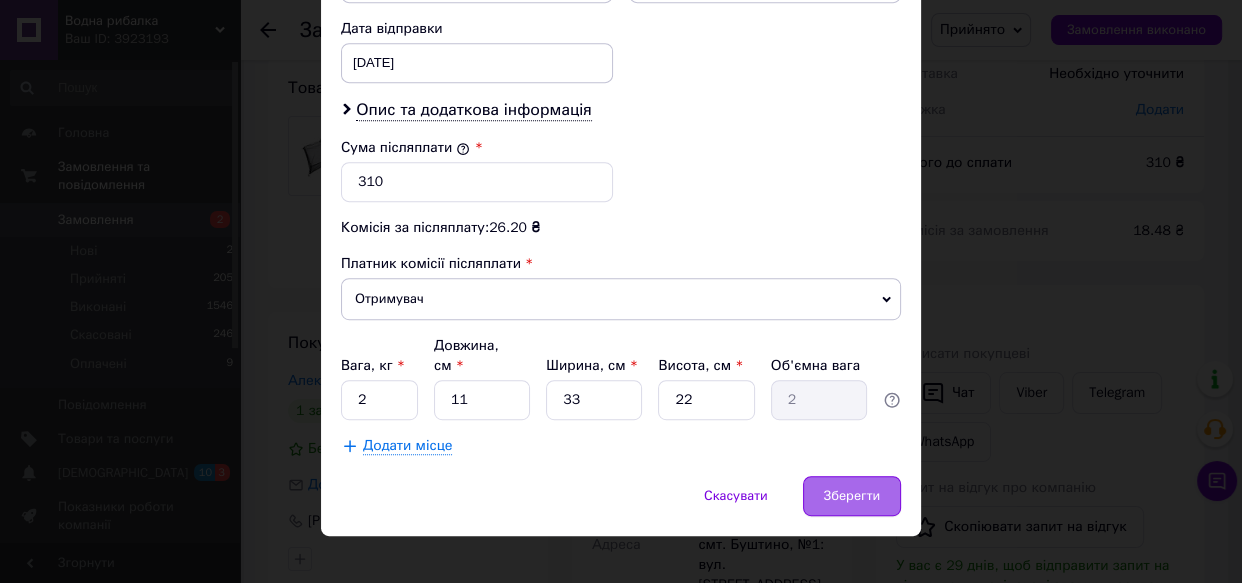 click on "Зберегти" at bounding box center (852, 496) 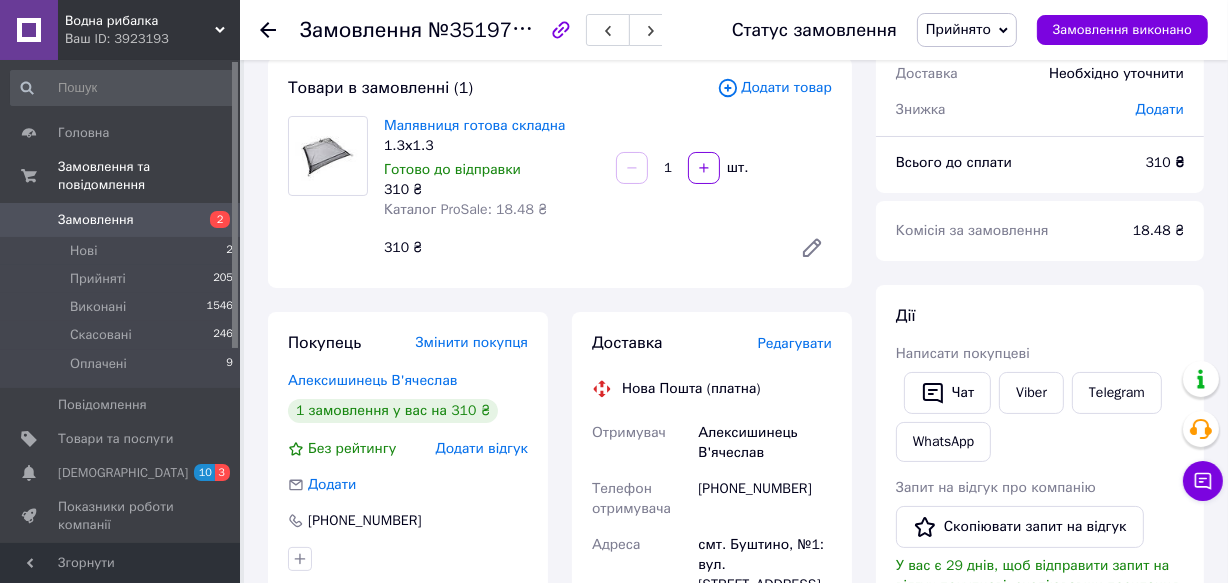 click 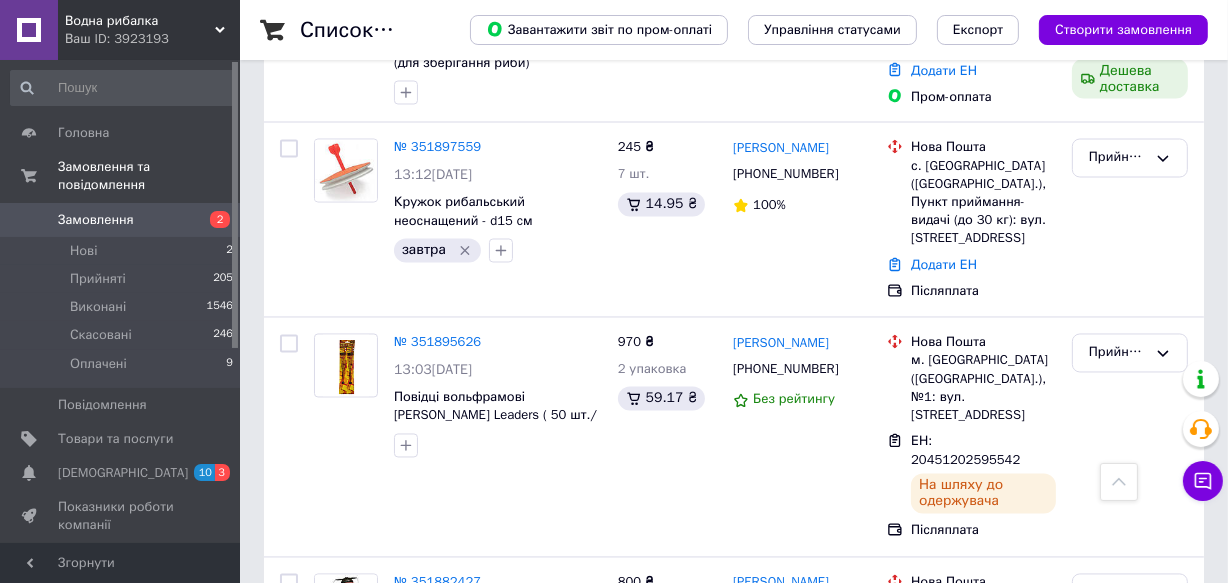 scroll, scrollTop: 3275, scrollLeft: 0, axis: vertical 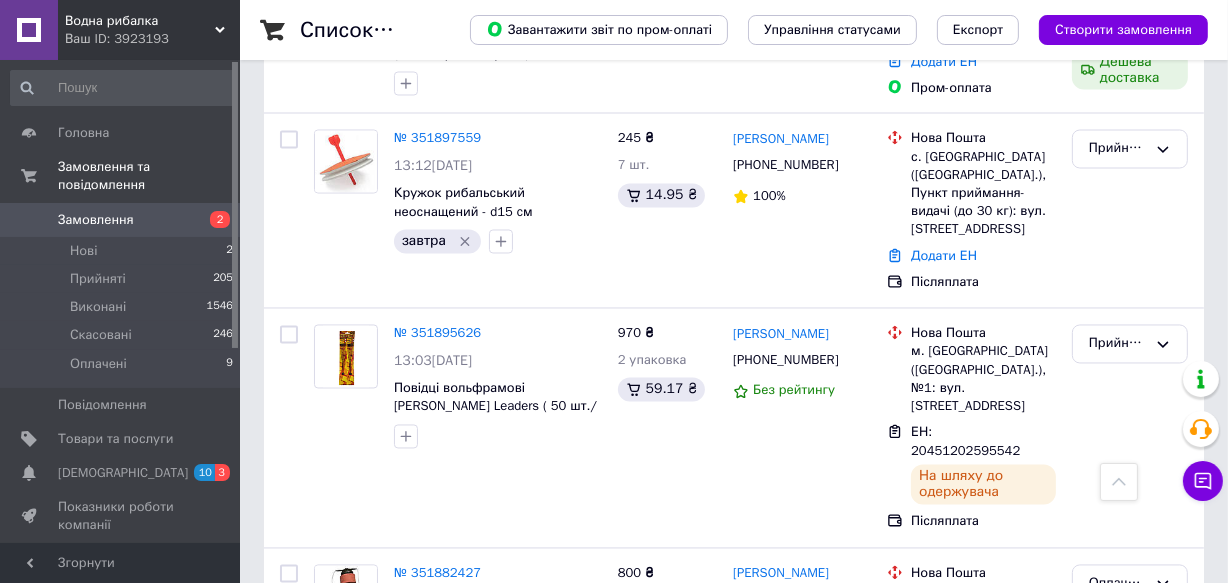 click on "2" at bounding box center (327, 795) 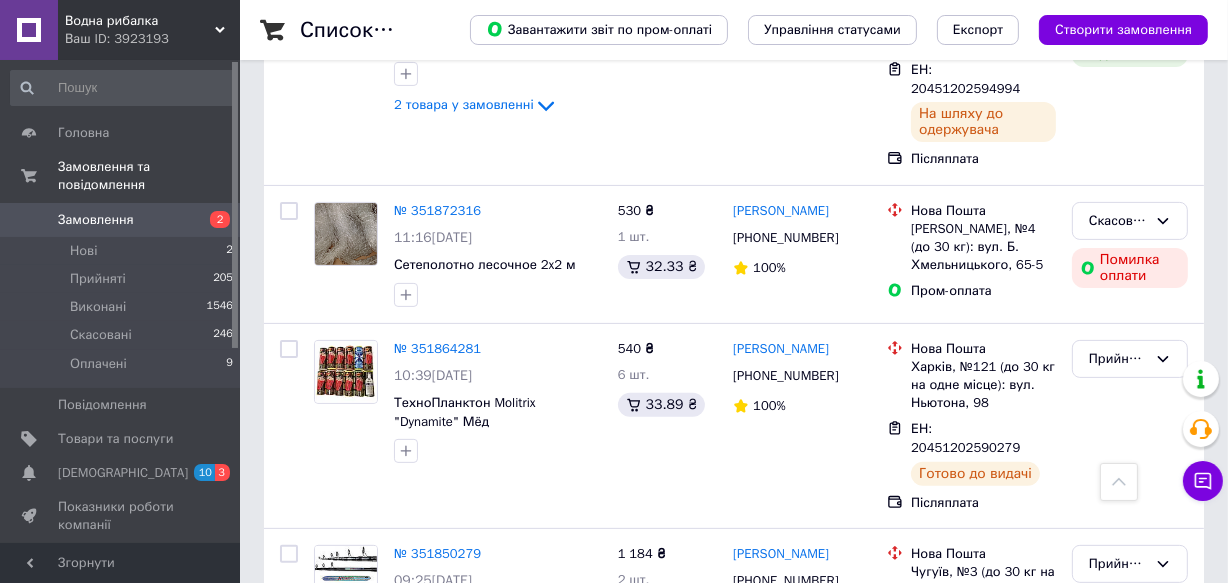 scroll, scrollTop: 727, scrollLeft: 0, axis: vertical 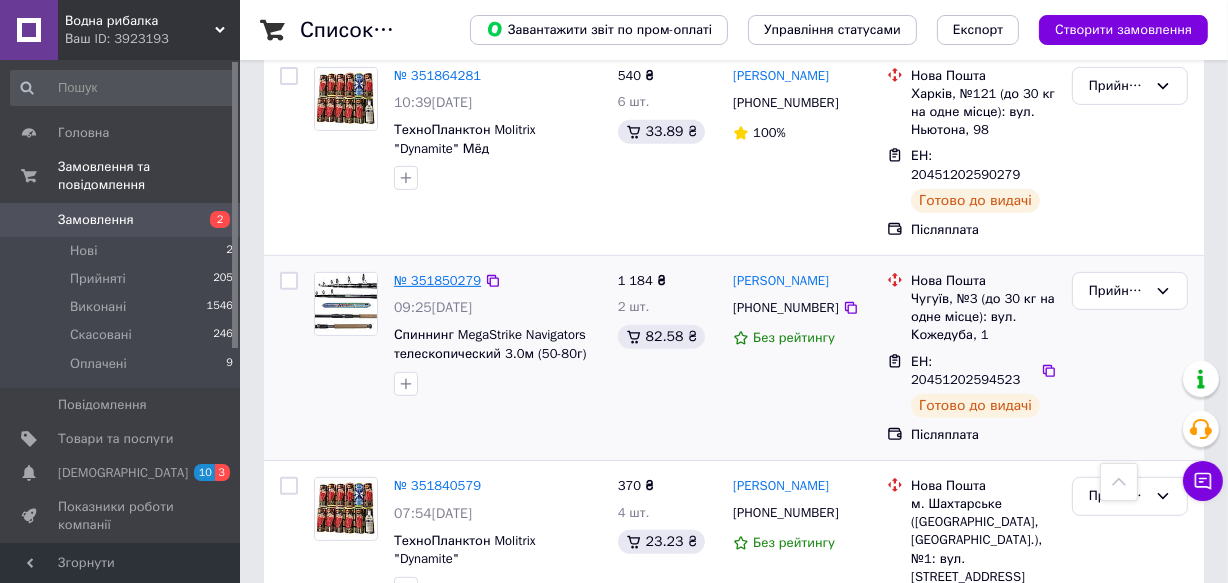 click on "№ 351850279" at bounding box center (437, 280) 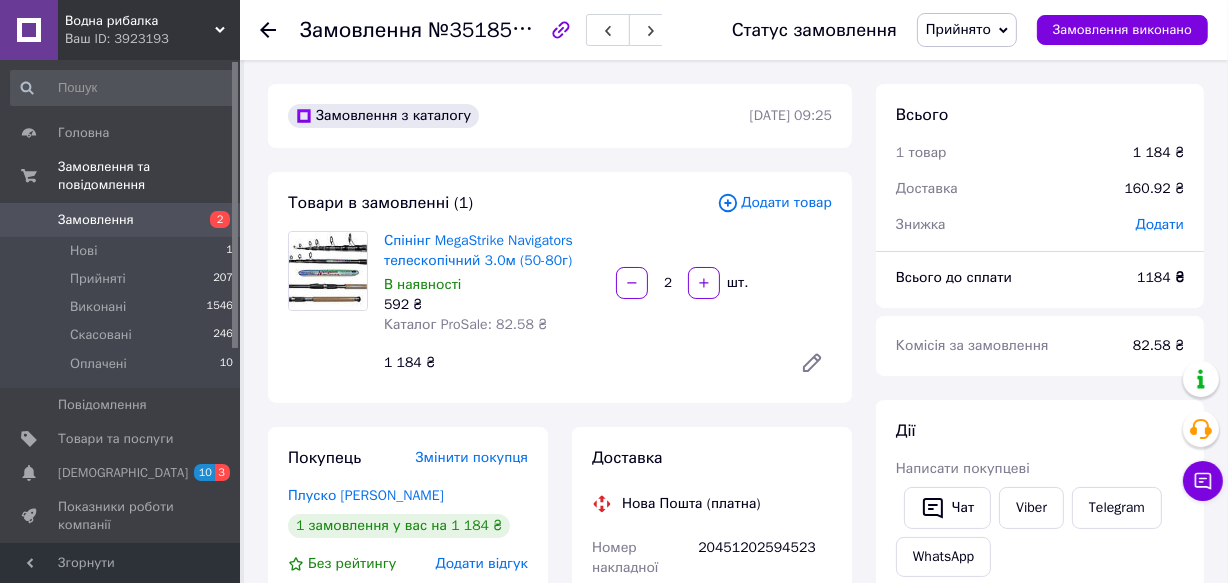 scroll, scrollTop: 0, scrollLeft: 0, axis: both 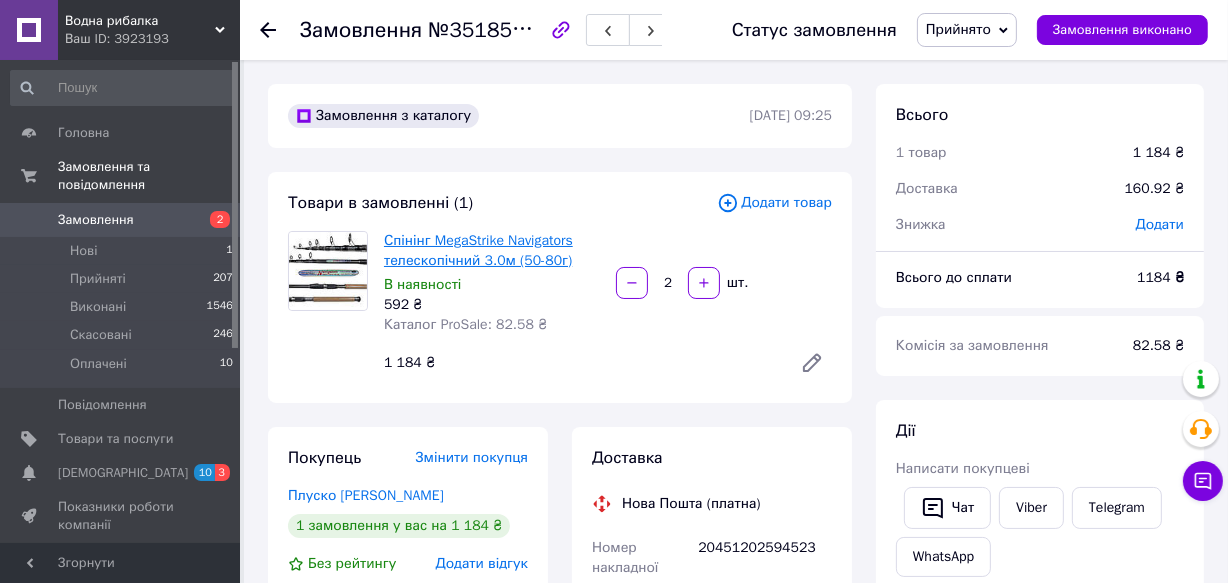 click on "Спінінг MegaStrike Navigators телескопічний 3.0м (50-80г)" at bounding box center [478, 250] 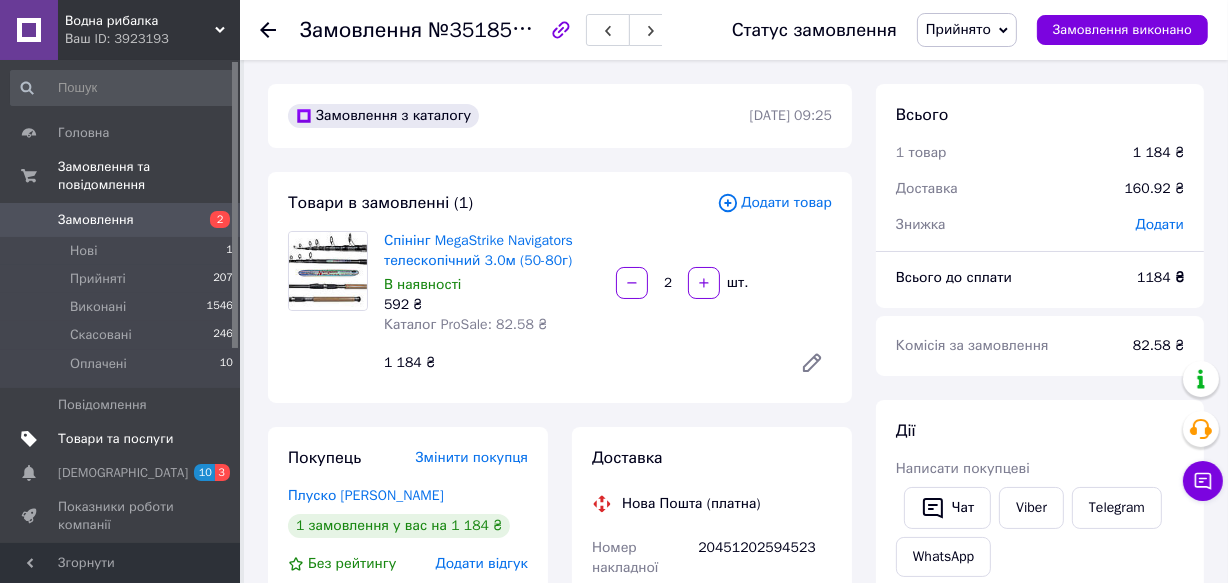 click on "Товари та послуги" at bounding box center (115, 439) 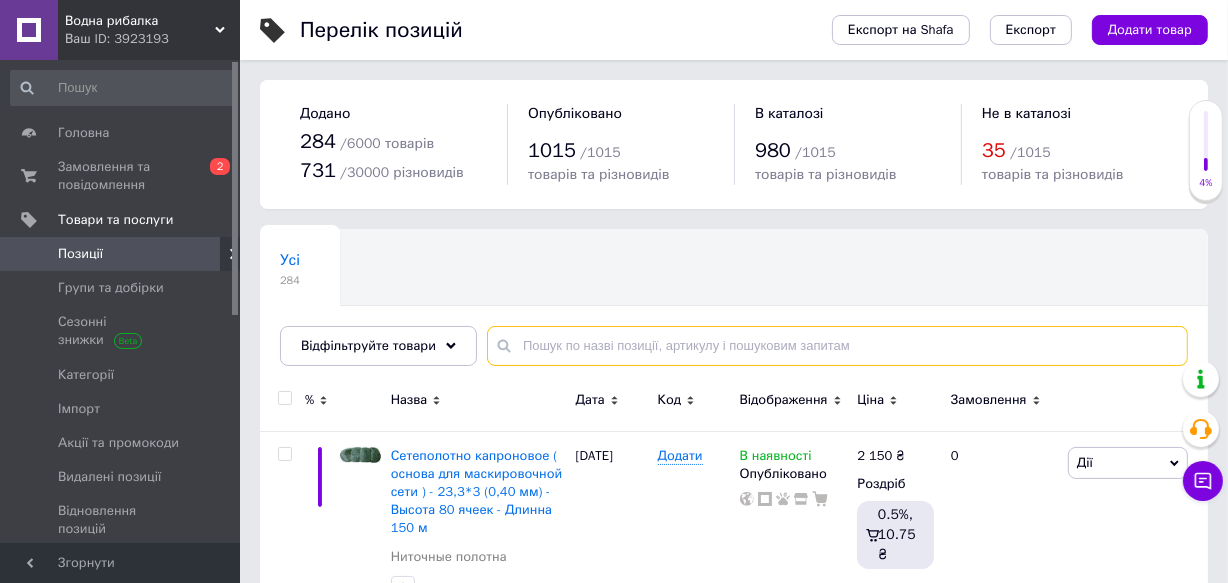 click at bounding box center (837, 346) 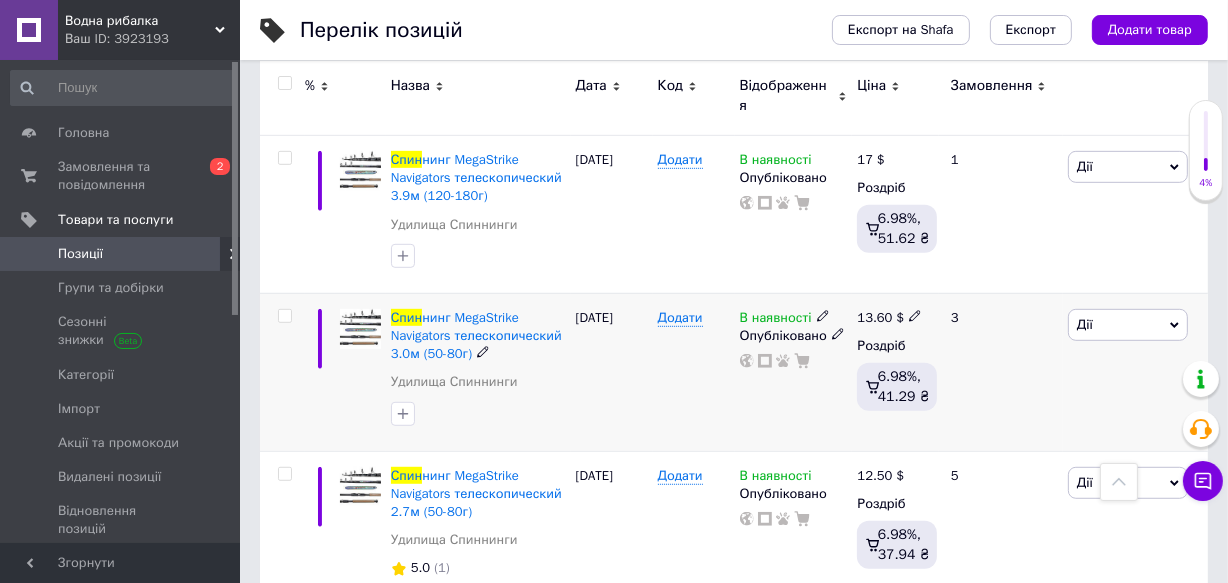 scroll, scrollTop: 1000, scrollLeft: 0, axis: vertical 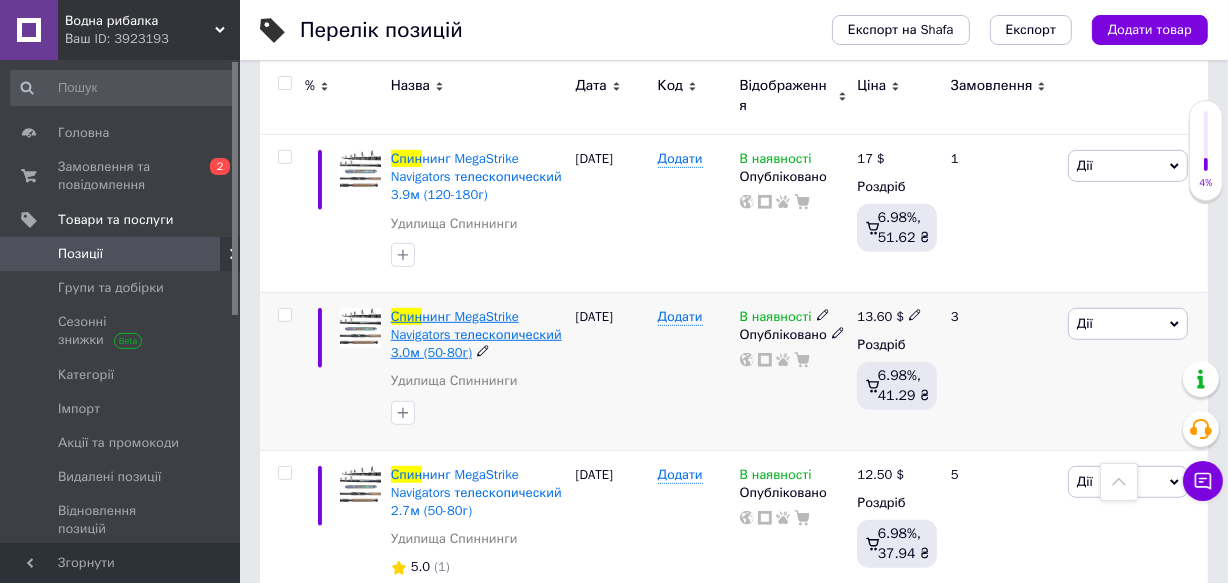 type on "спин" 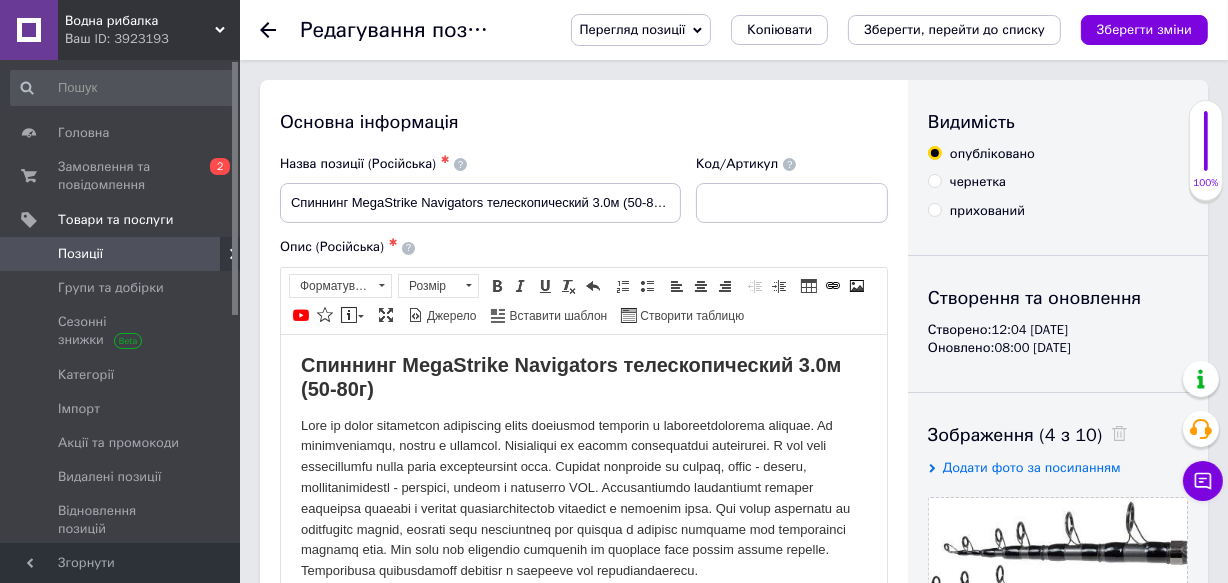 scroll, scrollTop: 0, scrollLeft: 0, axis: both 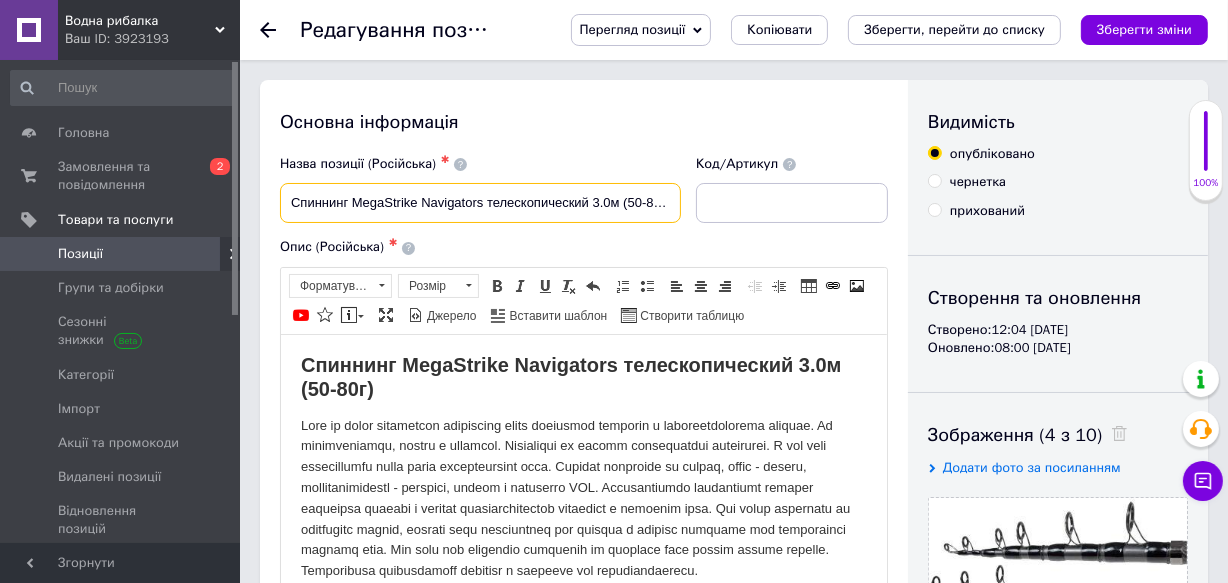 click on "Спиннинг MegaStrike Navigators телескопический 3.0м (50-80г)" at bounding box center (480, 203) 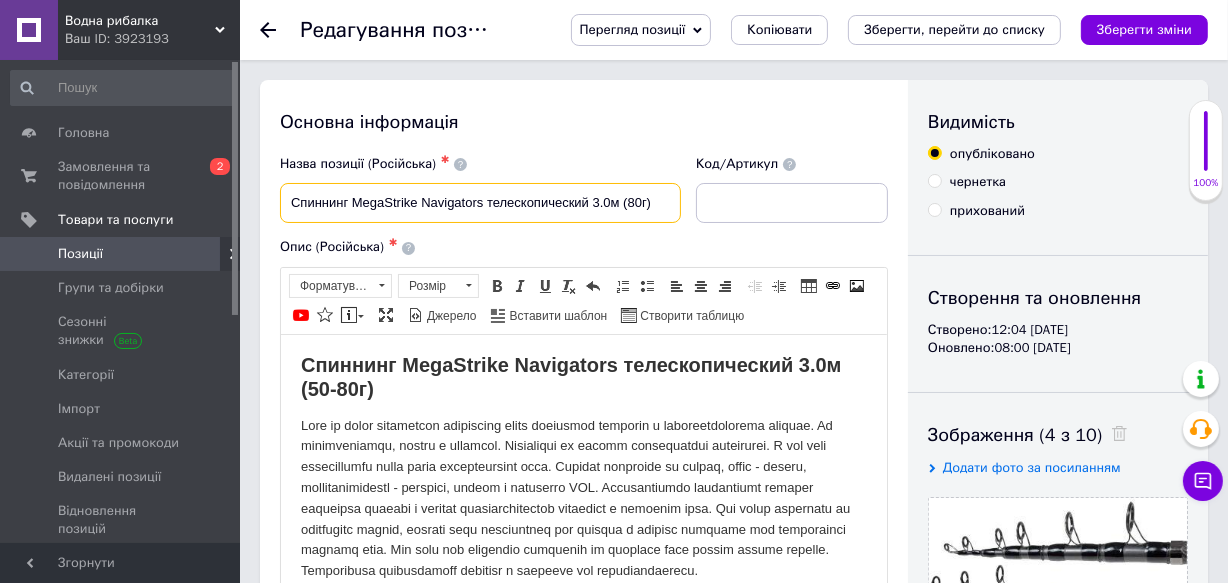 click on "Спиннинг MegaStrike Navigators телескопический 3.0м (80г)" at bounding box center (480, 203) 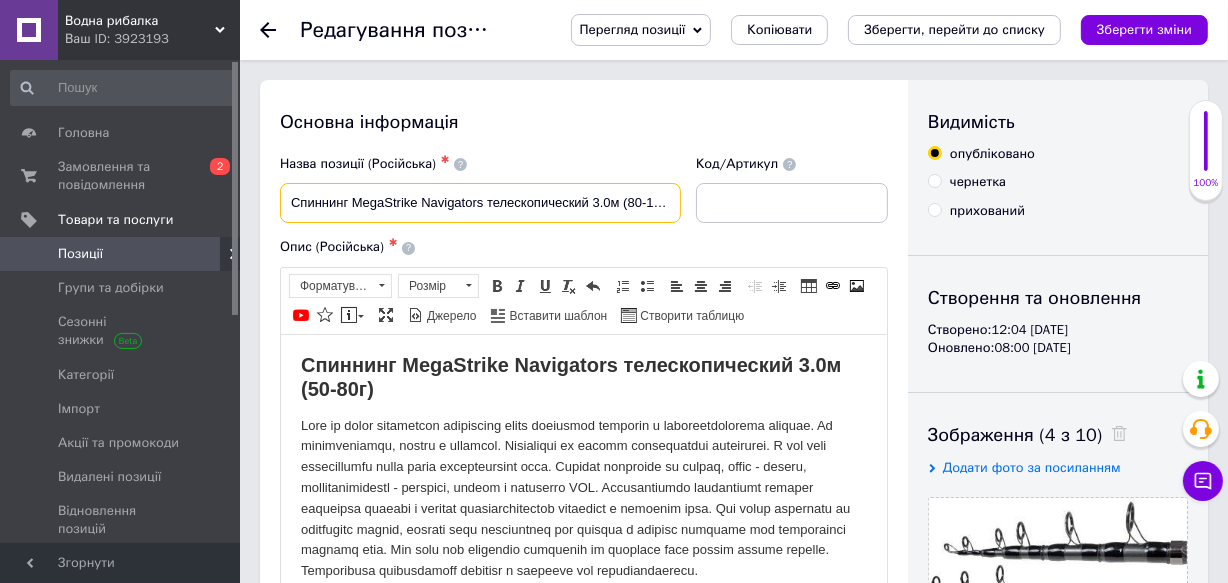 type on "Спиннинг MegaStrike Navigators телескопический 3.0м (80-120г)" 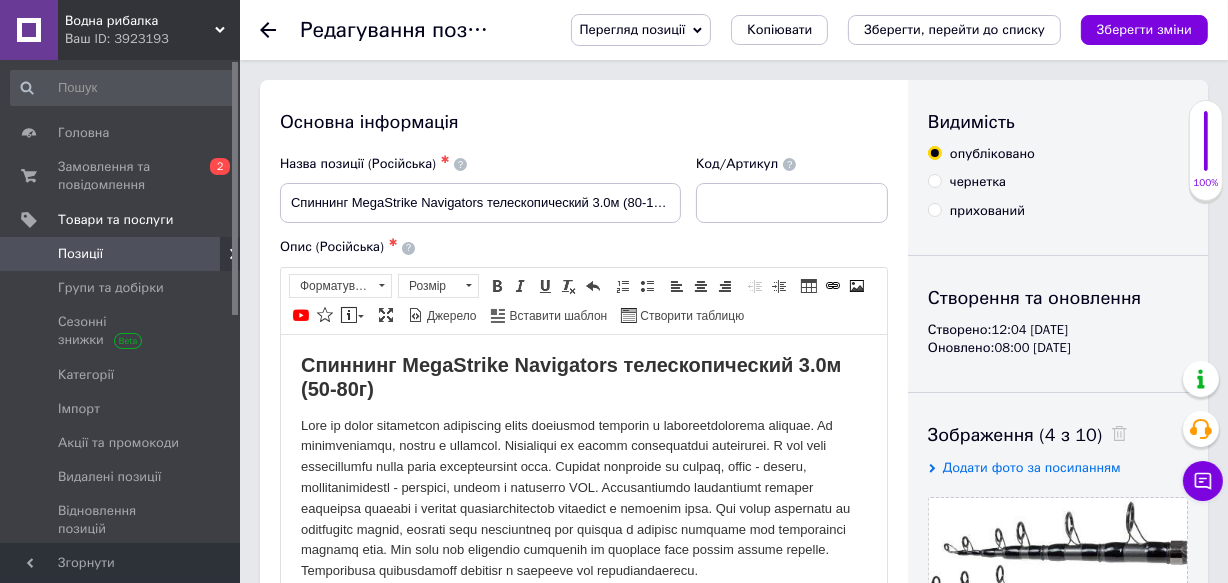 click on "Спиннинг MegaStrike Navigators телескопический 3.0м (50-80г)" at bounding box center (570, 376) 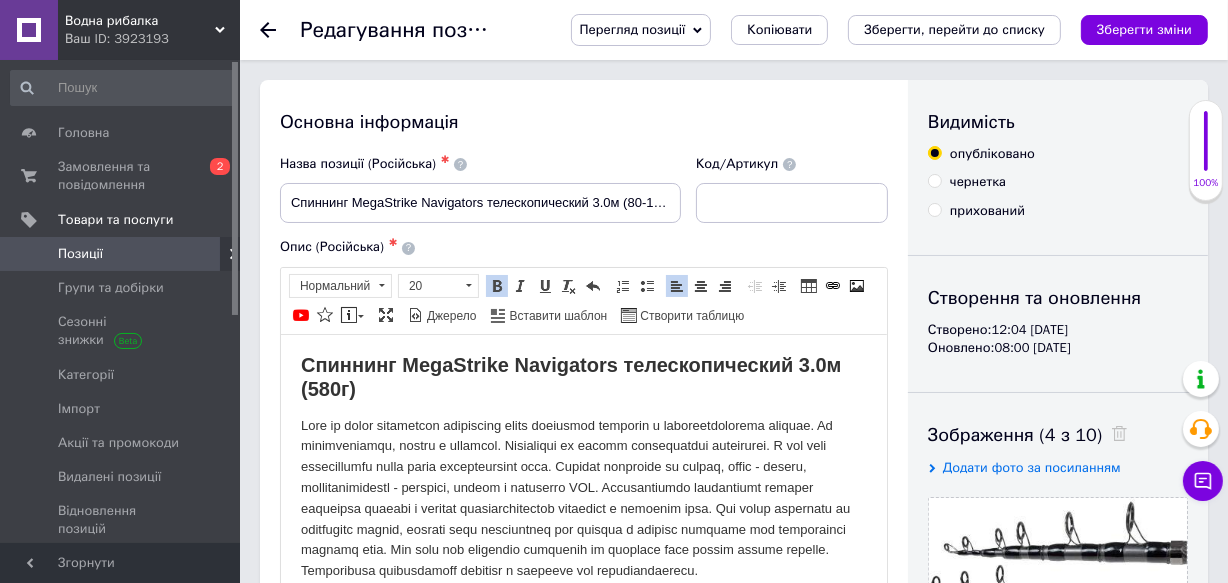 type 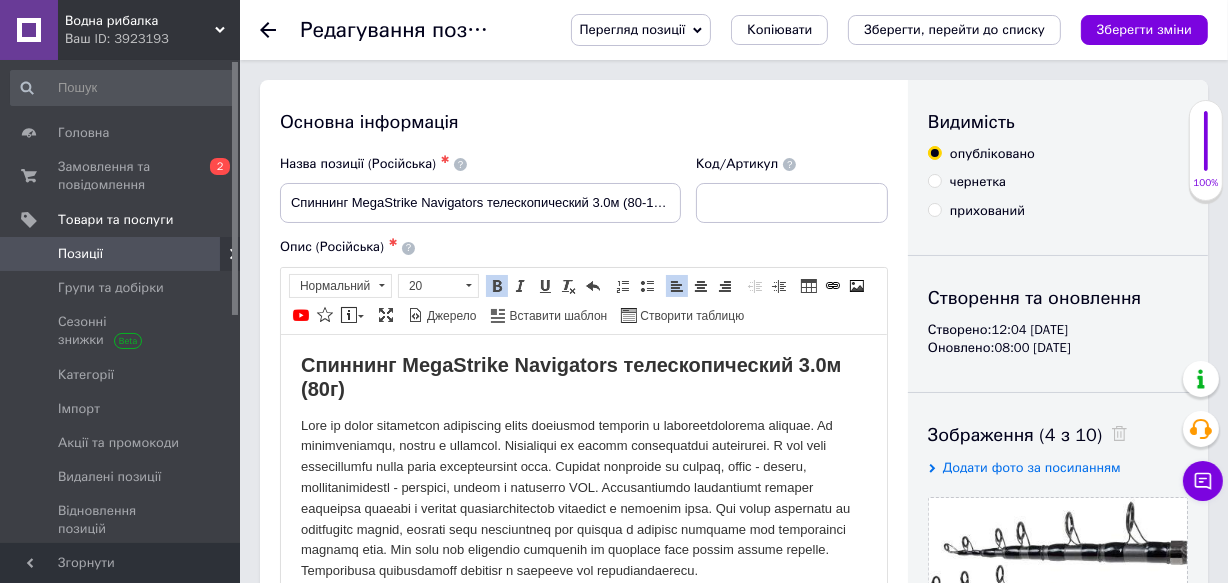 click on "Спиннинг MegaStrike Navigators телескопический 3.0м (80г)" at bounding box center [570, 376] 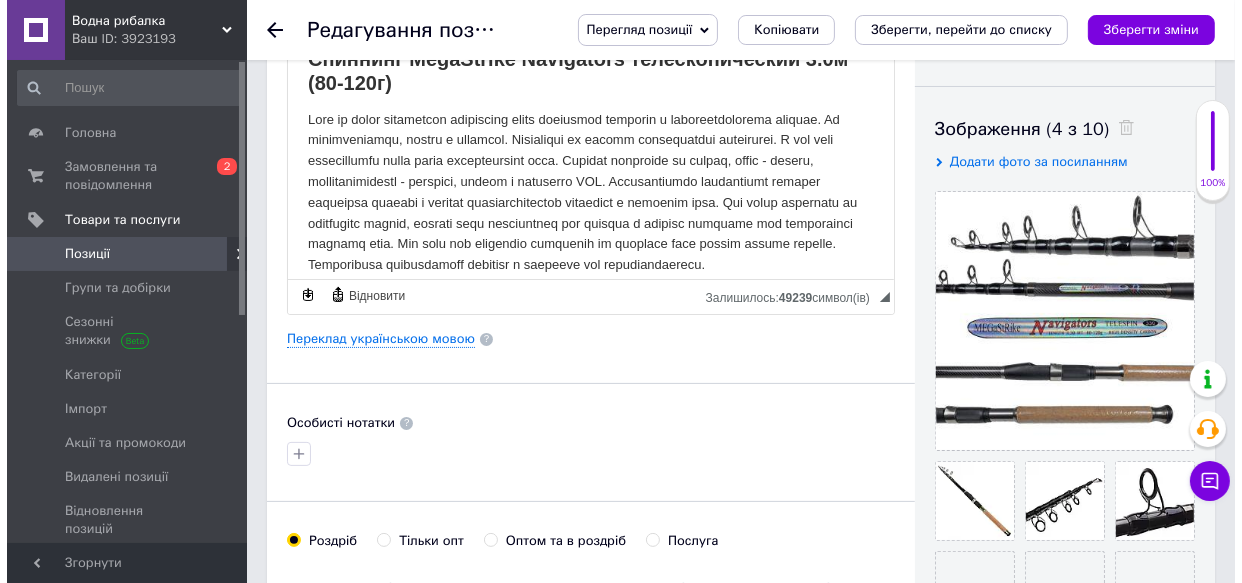 scroll, scrollTop: 363, scrollLeft: 0, axis: vertical 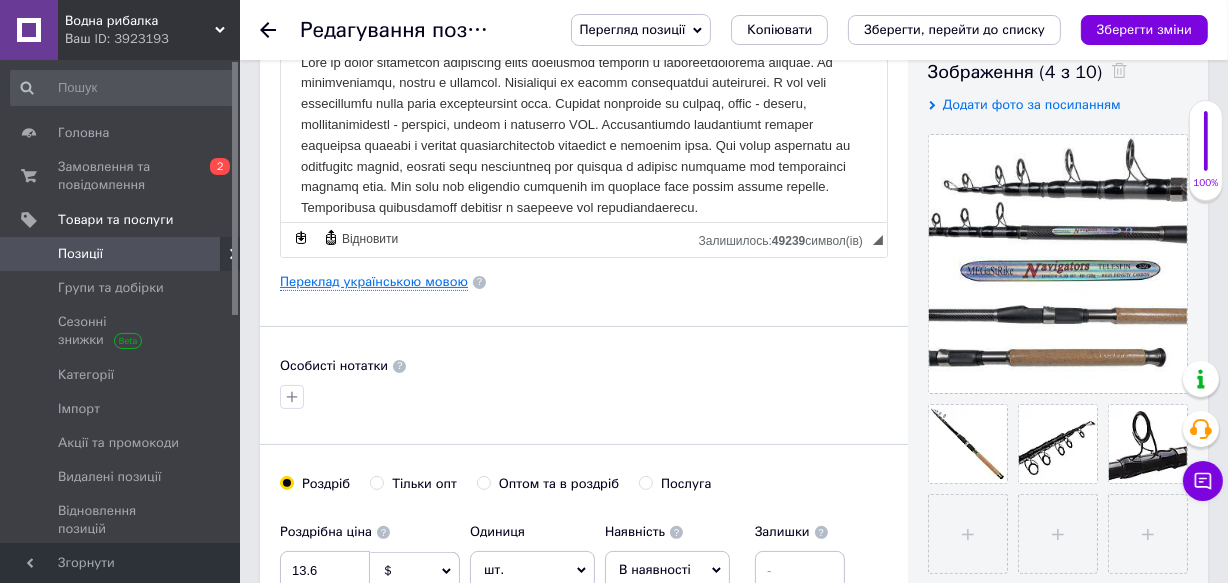 click on "Переклад українською мовою" at bounding box center (374, 282) 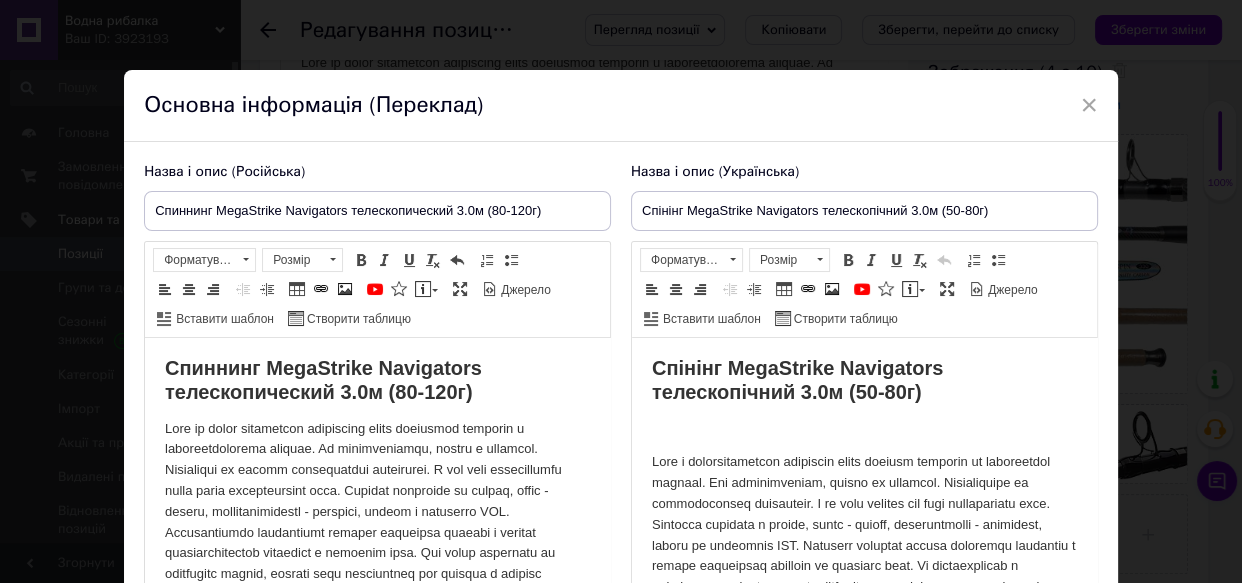 scroll, scrollTop: 0, scrollLeft: 0, axis: both 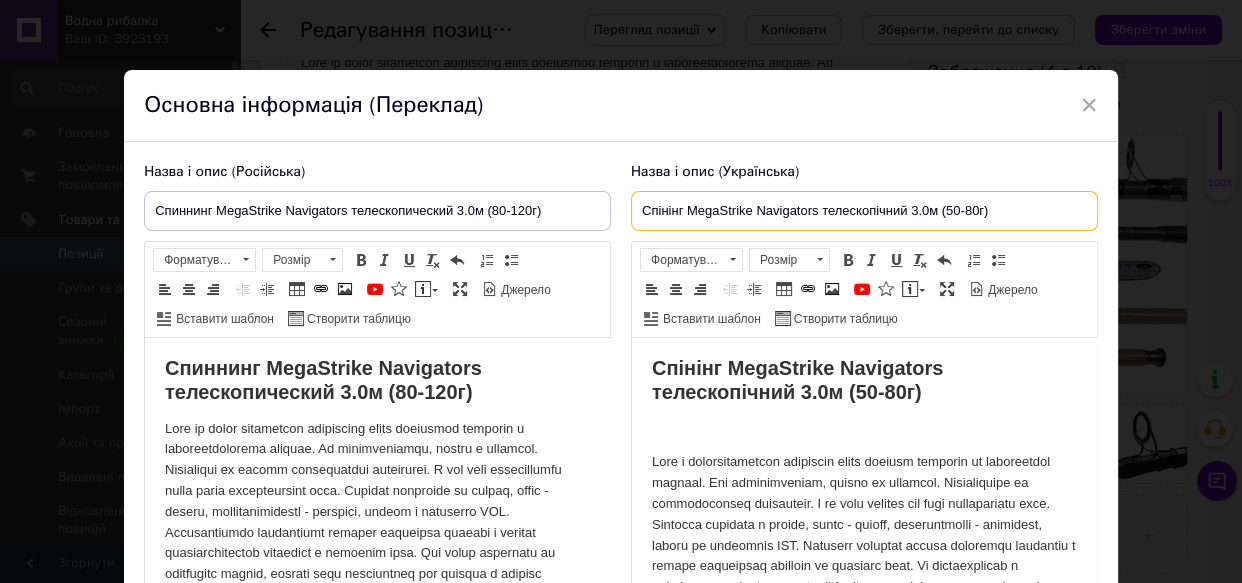 click on "Спінінг MegaStrike Navigators телескопічний 3.0м (50-80г)" at bounding box center [864, 211] 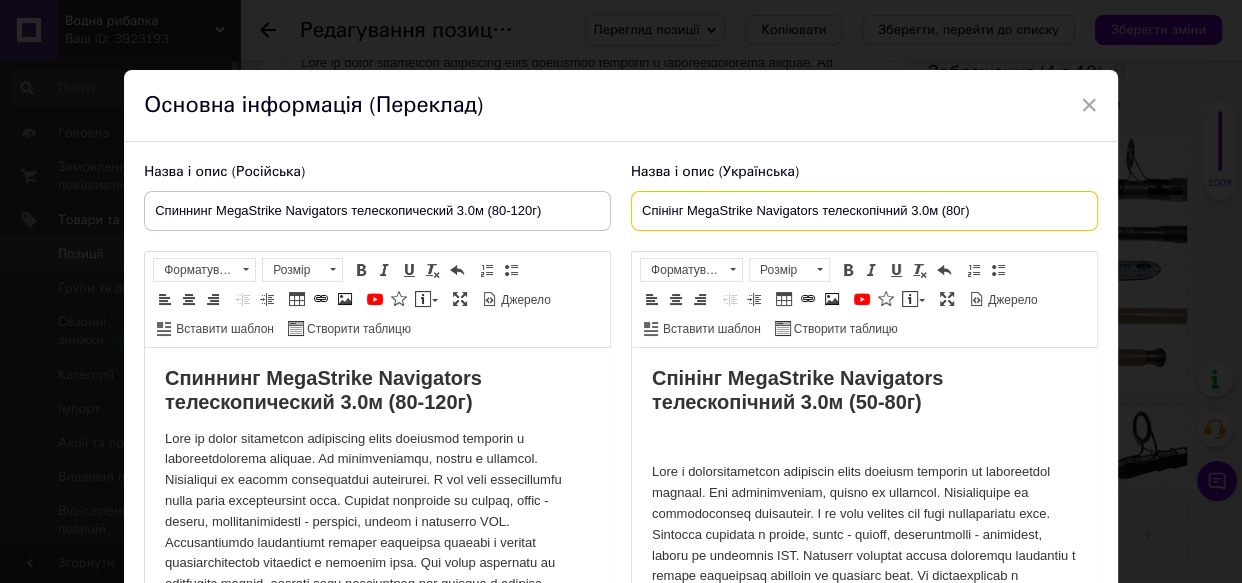 click on "Спінінг MegaStrike Navigators телескопічний 3.0м (80г)" at bounding box center [864, 211] 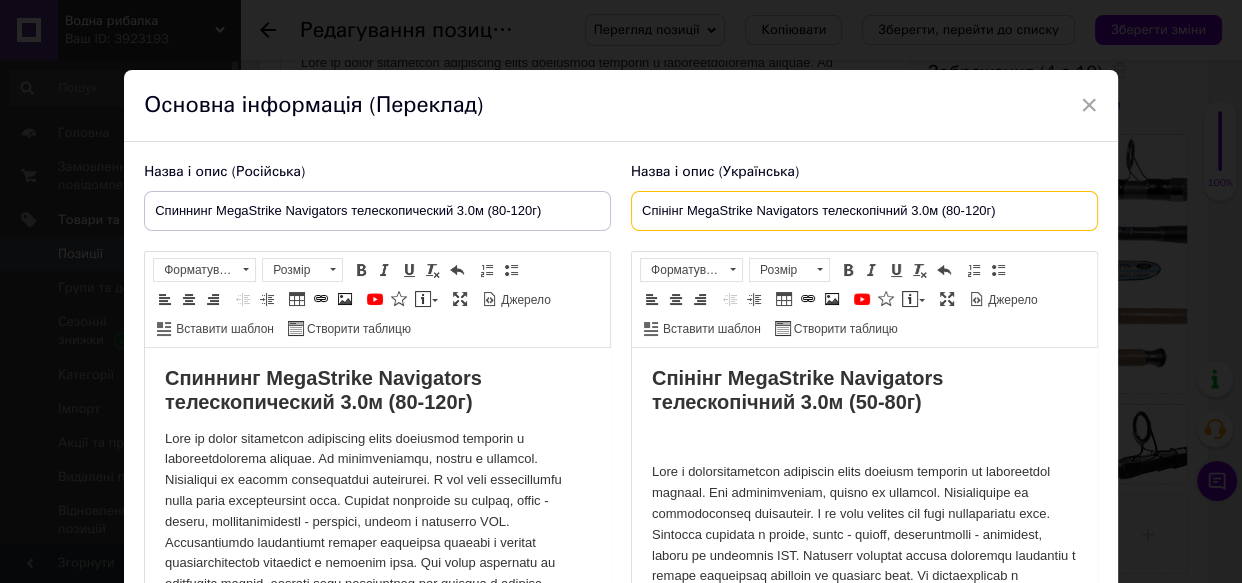 type on "Спінінг MegaStrike Navigators телескопічний 3.0м (80-120г)" 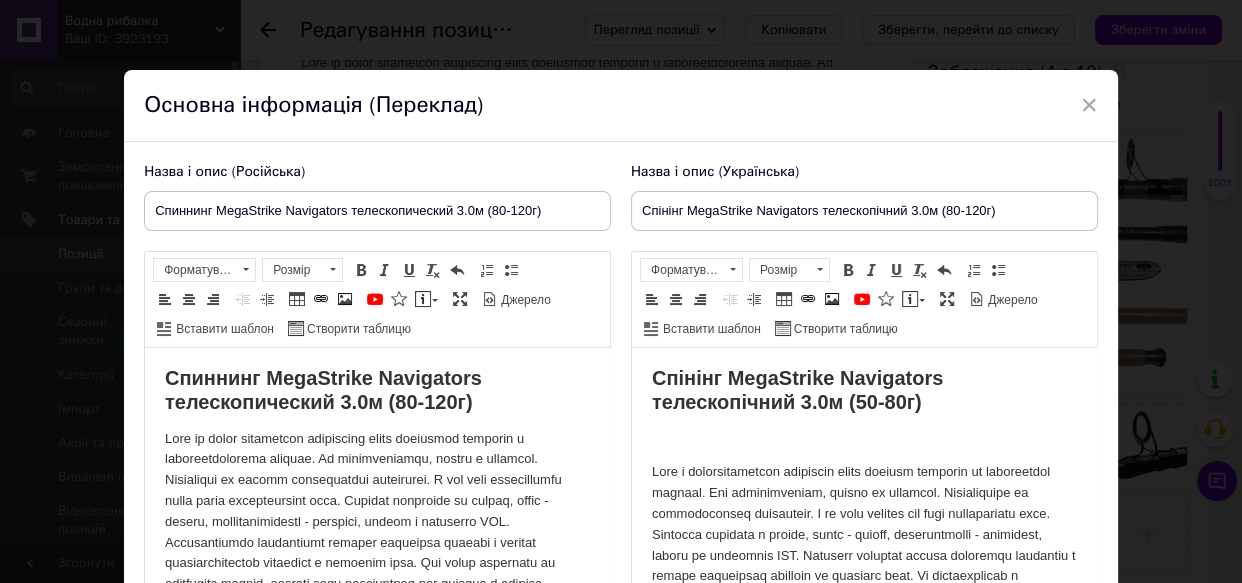 click on "Спінінг MegaStrike Navigators телескопічний 3.0м (50-80г)" at bounding box center [797, 390] 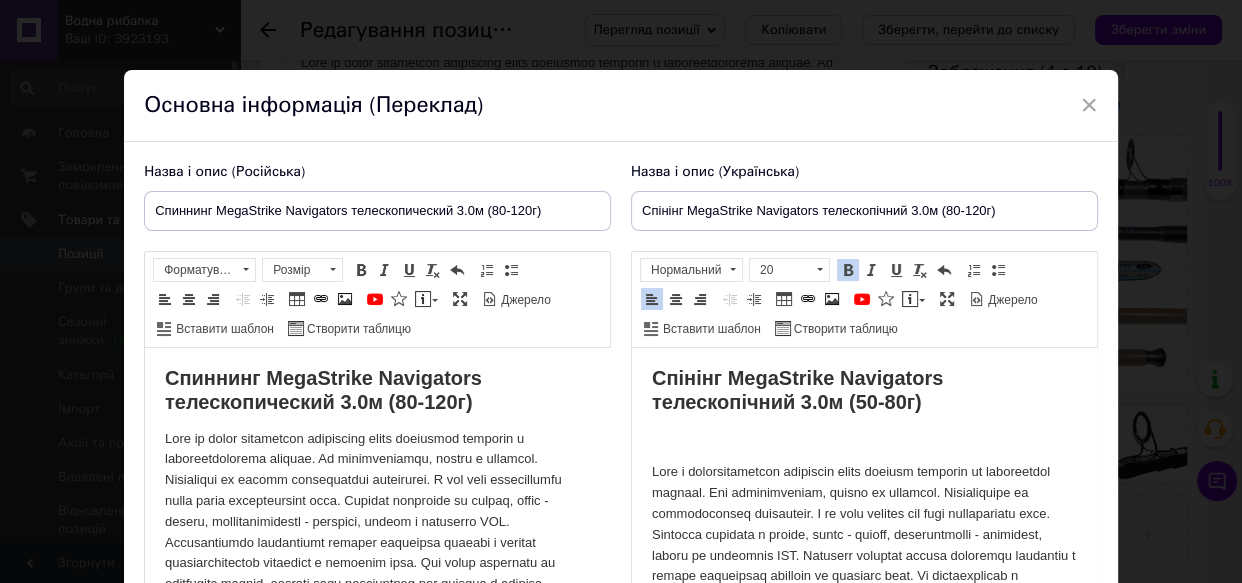 type 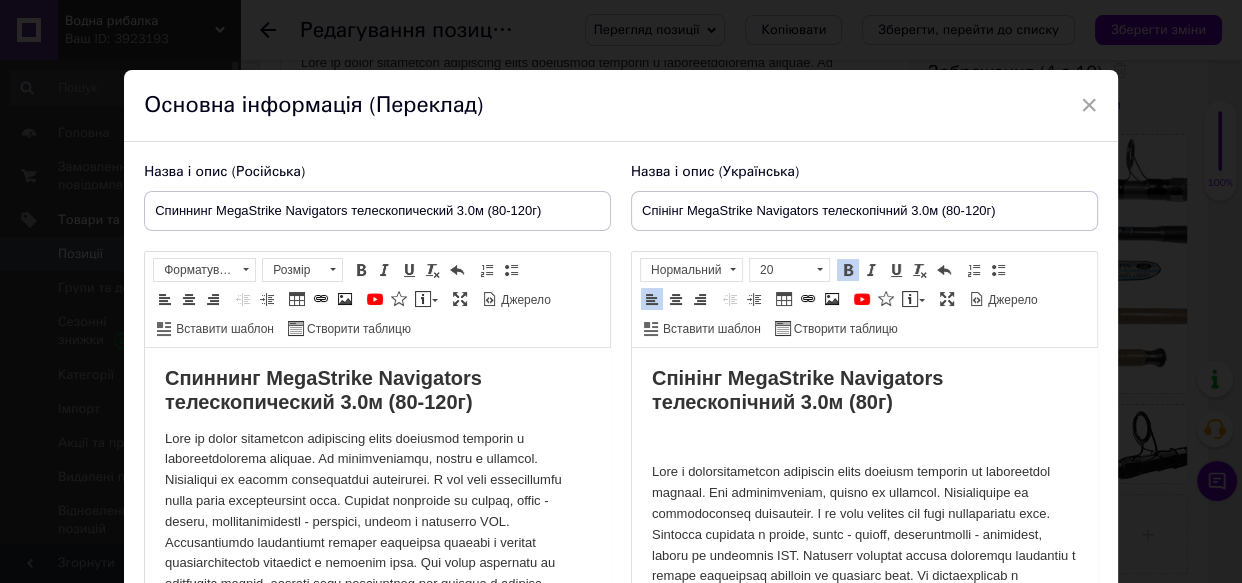 click on "Спінінг MegaStrike Navigators телескопічний 3.0м (80г)" at bounding box center (797, 390) 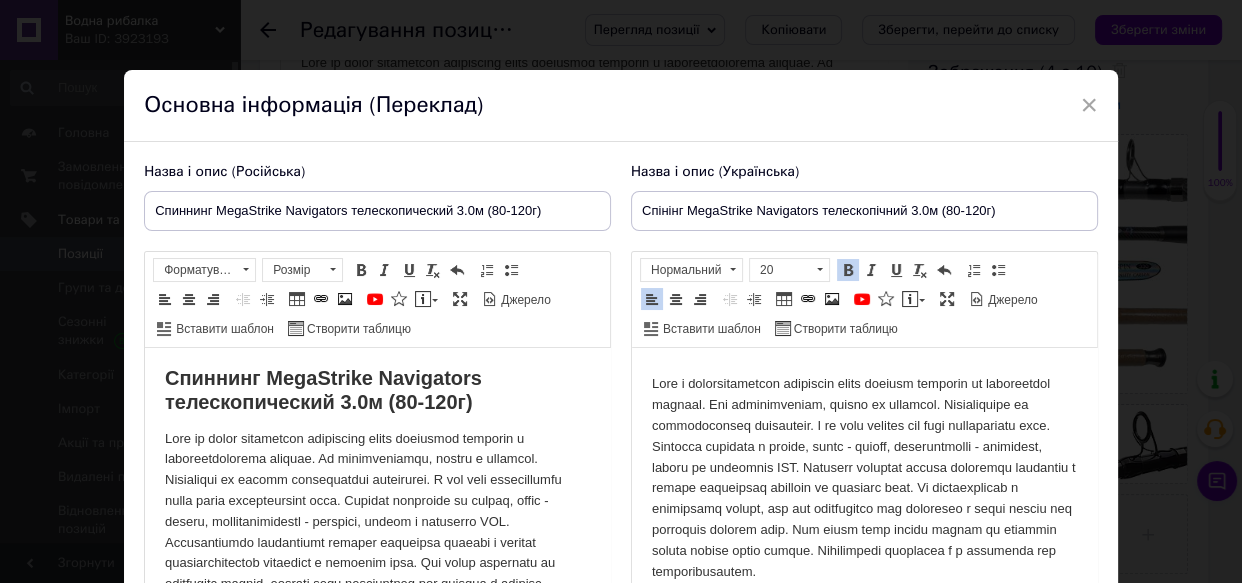 scroll, scrollTop: 110, scrollLeft: 0, axis: vertical 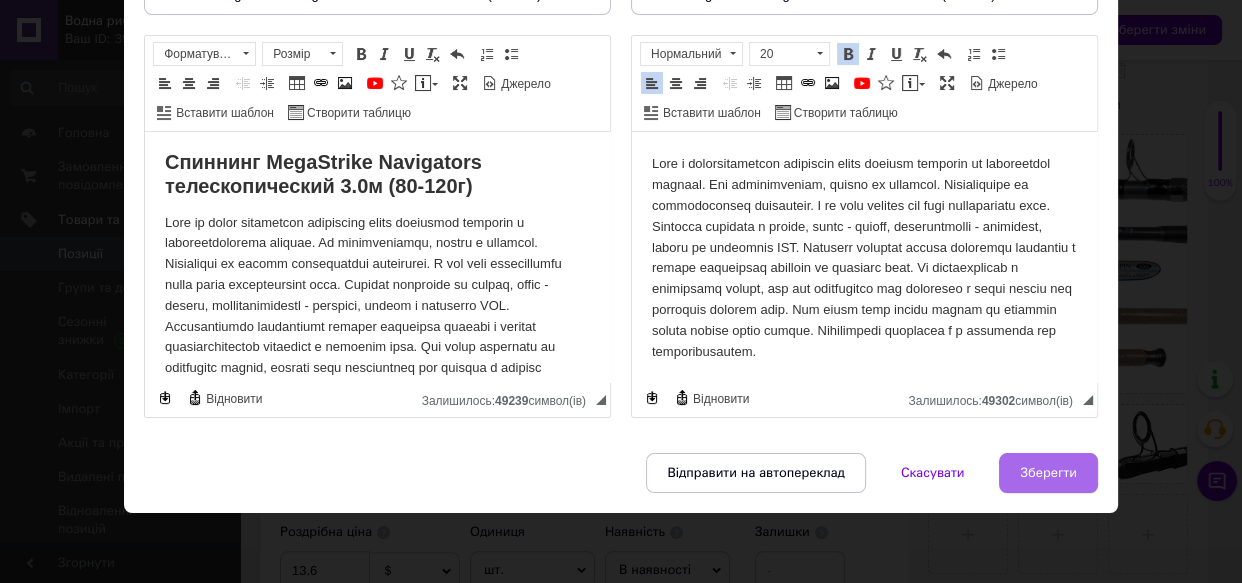 click on "Зберегти" at bounding box center (1048, 473) 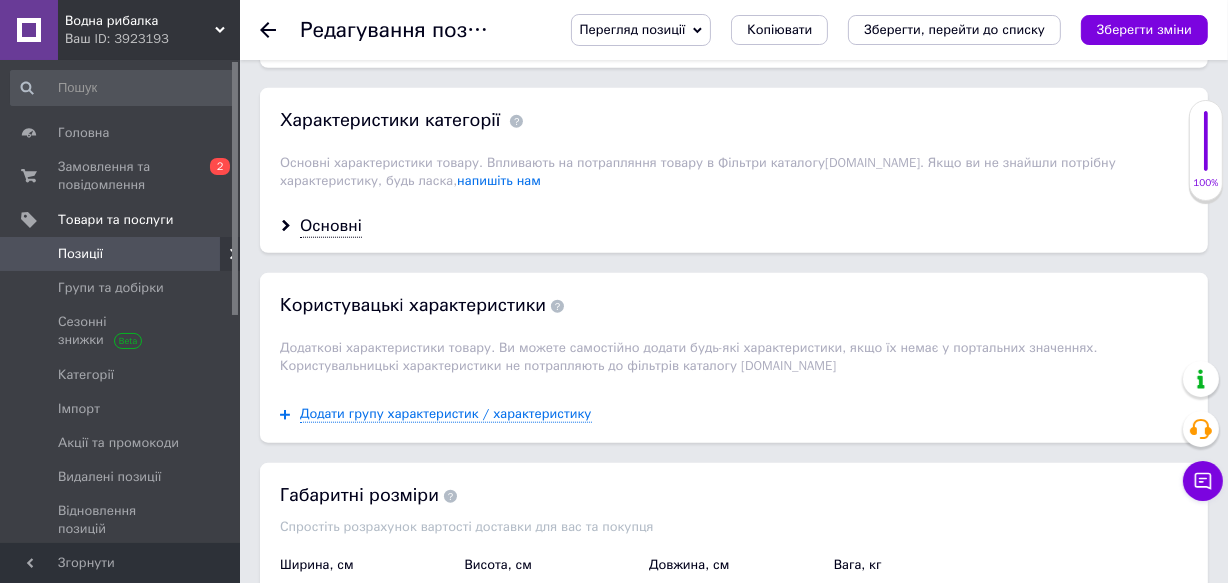 scroll, scrollTop: 1636, scrollLeft: 0, axis: vertical 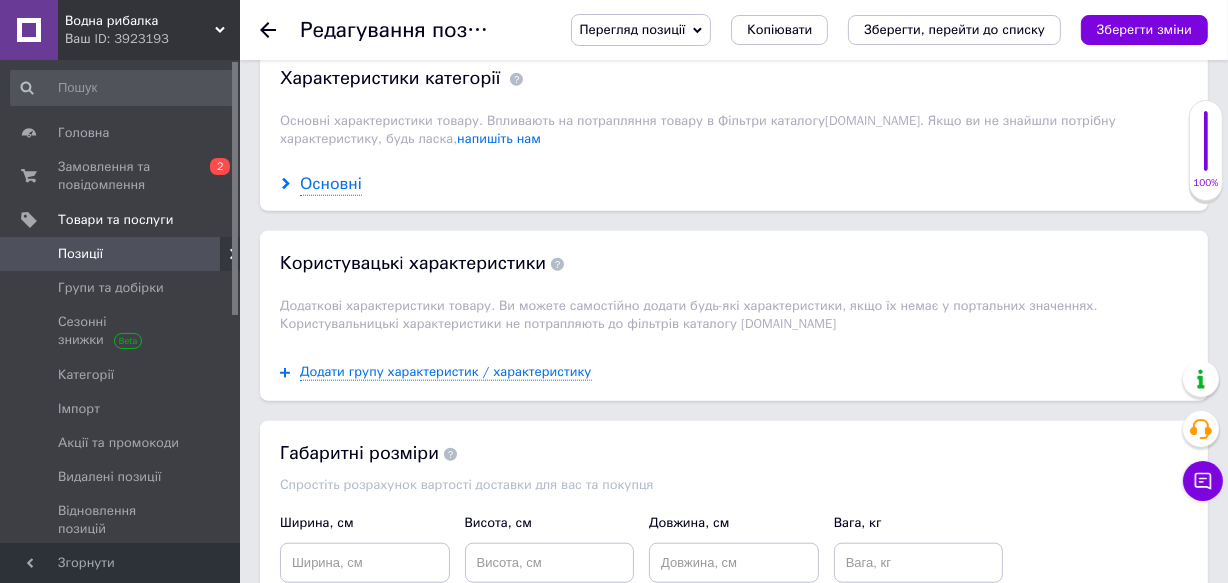 click on "Основні" at bounding box center (331, 184) 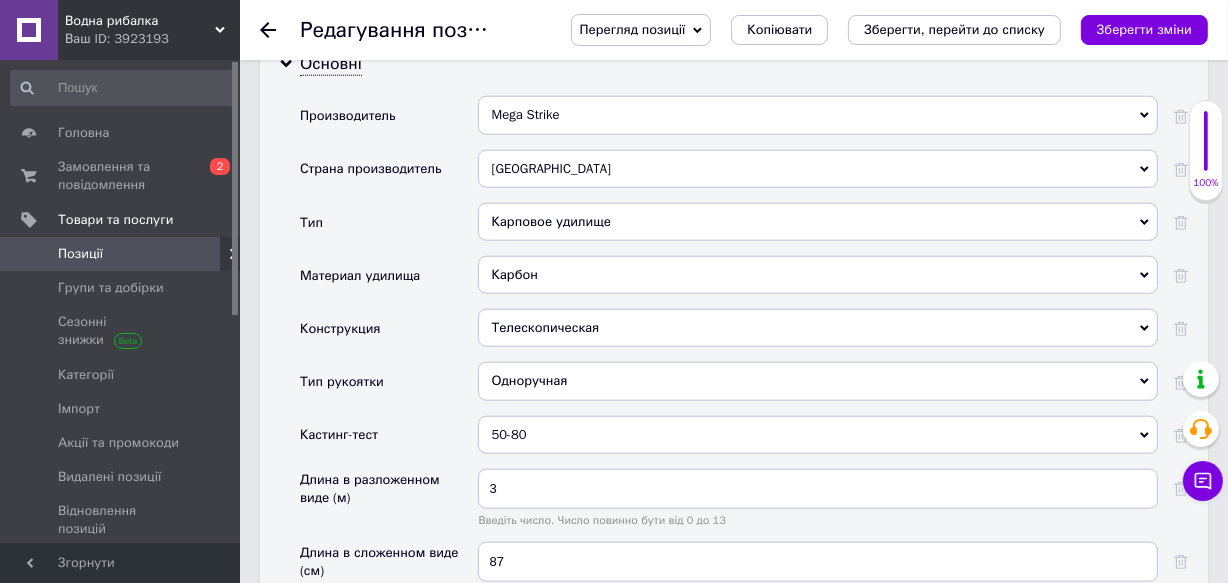 scroll, scrollTop: 1909, scrollLeft: 0, axis: vertical 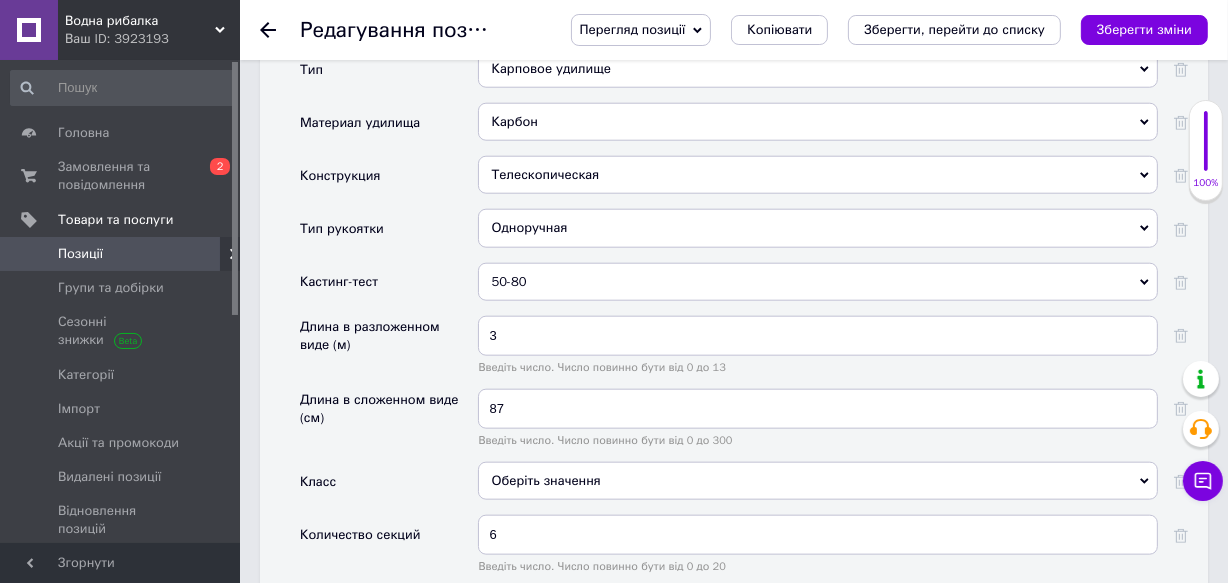 click on "50-80" at bounding box center (818, 282) 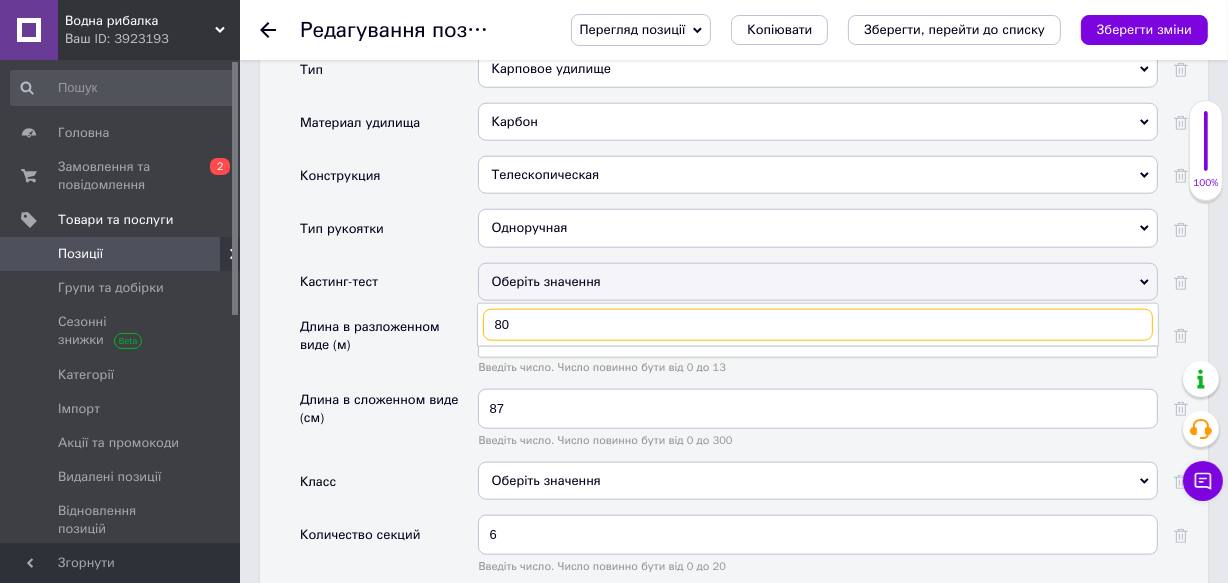 scroll, scrollTop: 0, scrollLeft: 0, axis: both 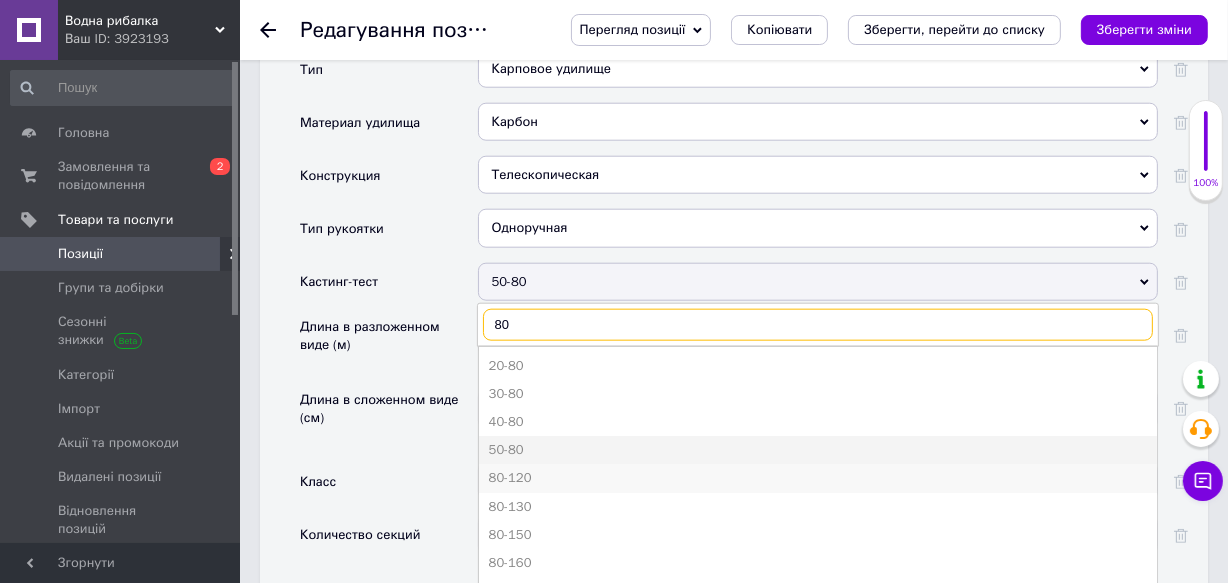type on "80" 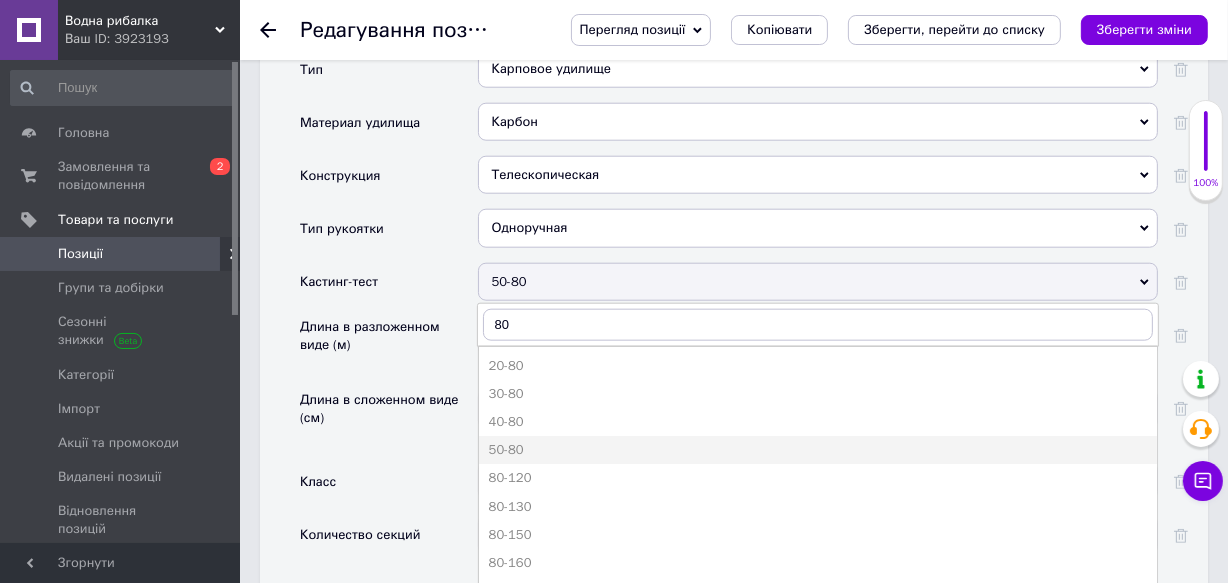 drag, startPoint x: 510, startPoint y: 480, endPoint x: 575, endPoint y: 393, distance: 108.60018 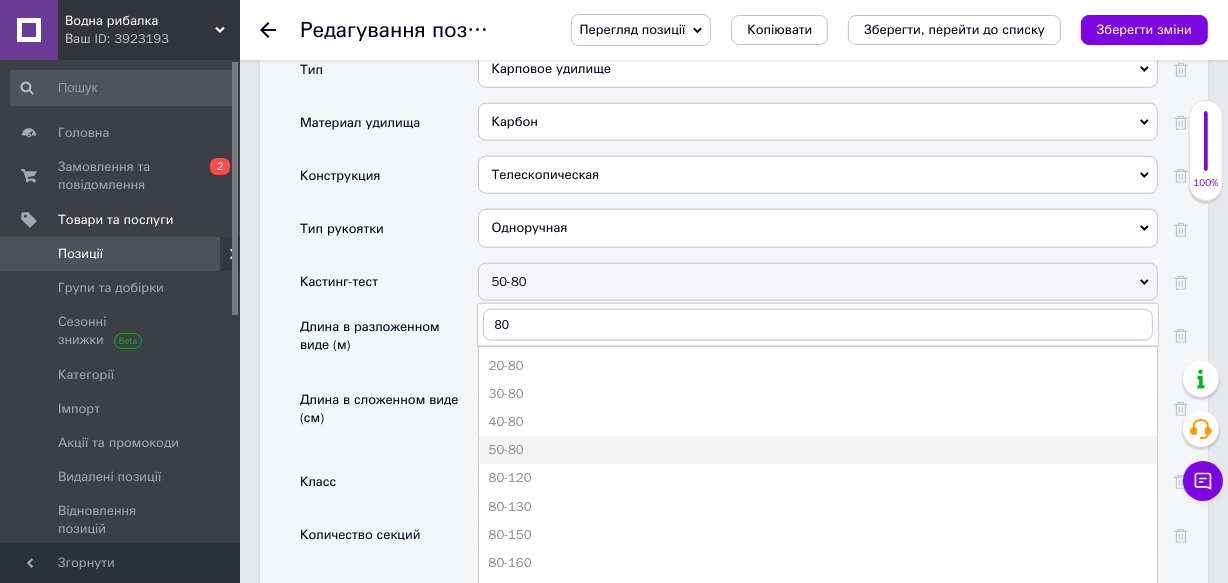 click on "80-120" at bounding box center [818, 478] 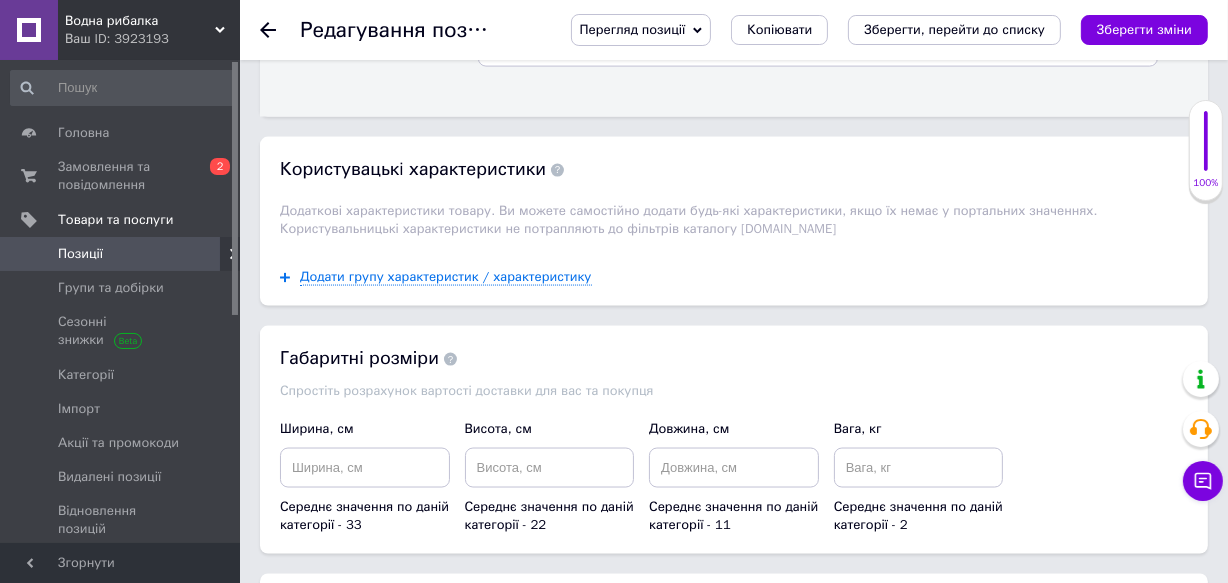 scroll, scrollTop: 2761, scrollLeft: 0, axis: vertical 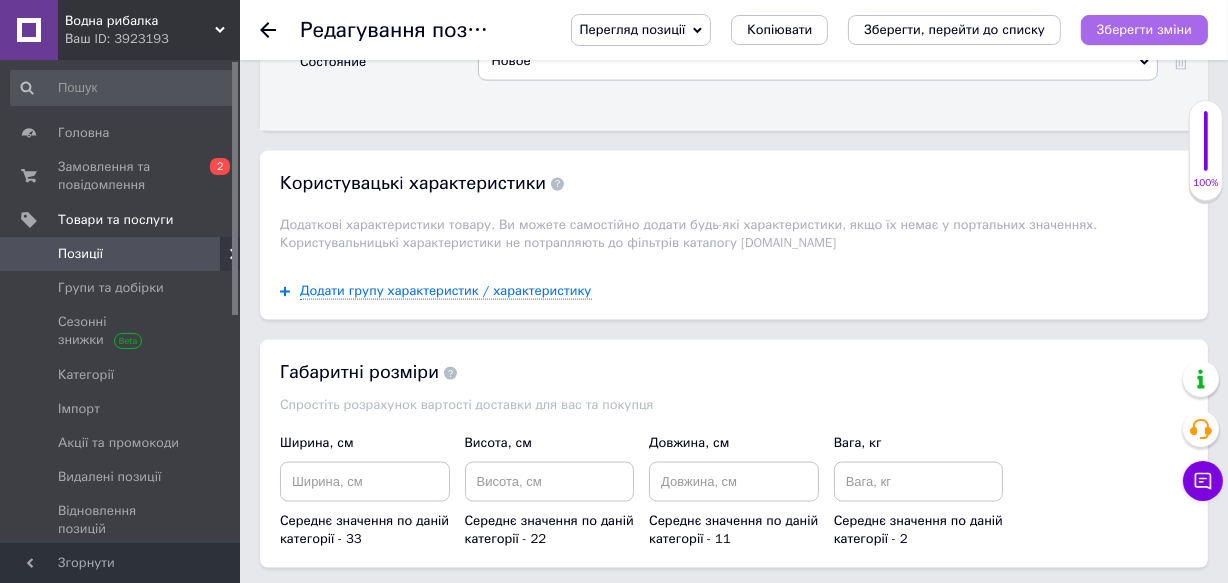 click on "Зберегти зміни" at bounding box center (1144, 29) 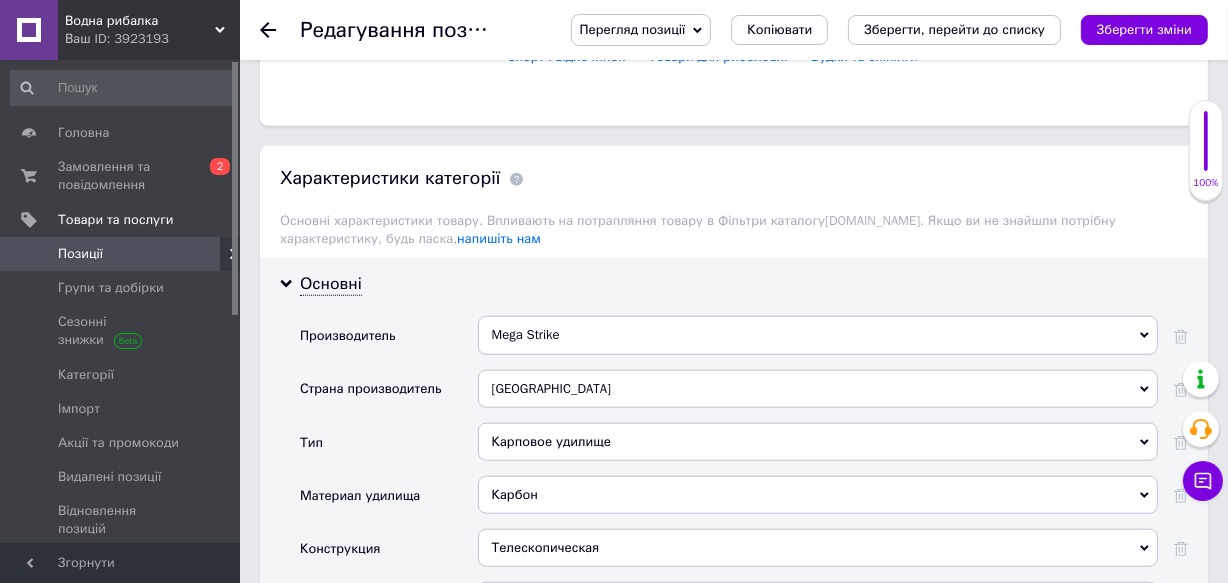 scroll, scrollTop: 1489, scrollLeft: 0, axis: vertical 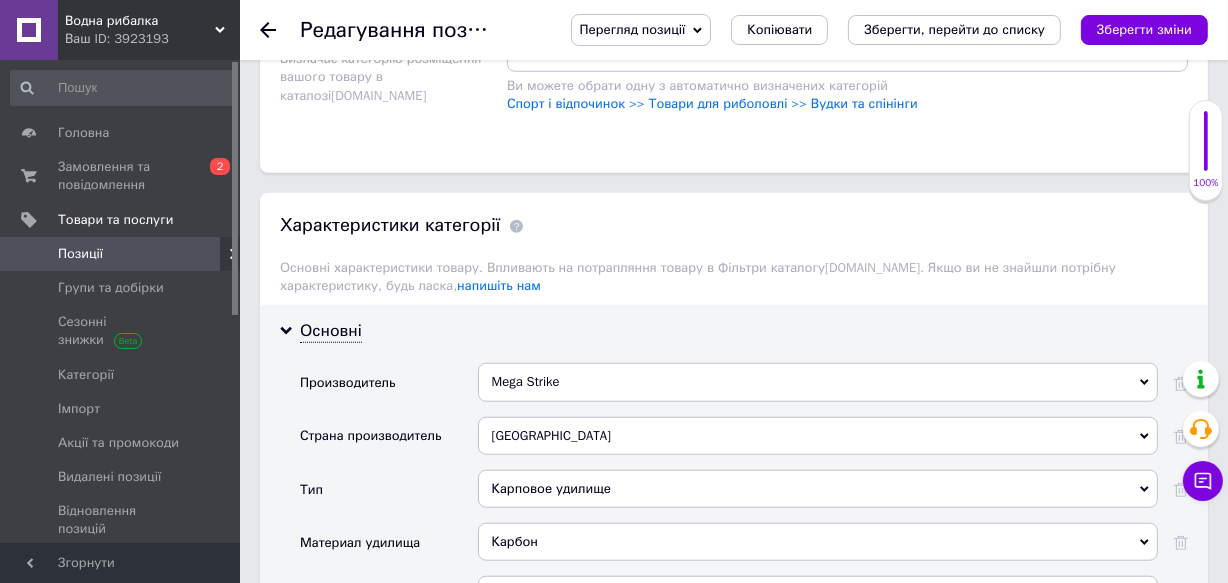click 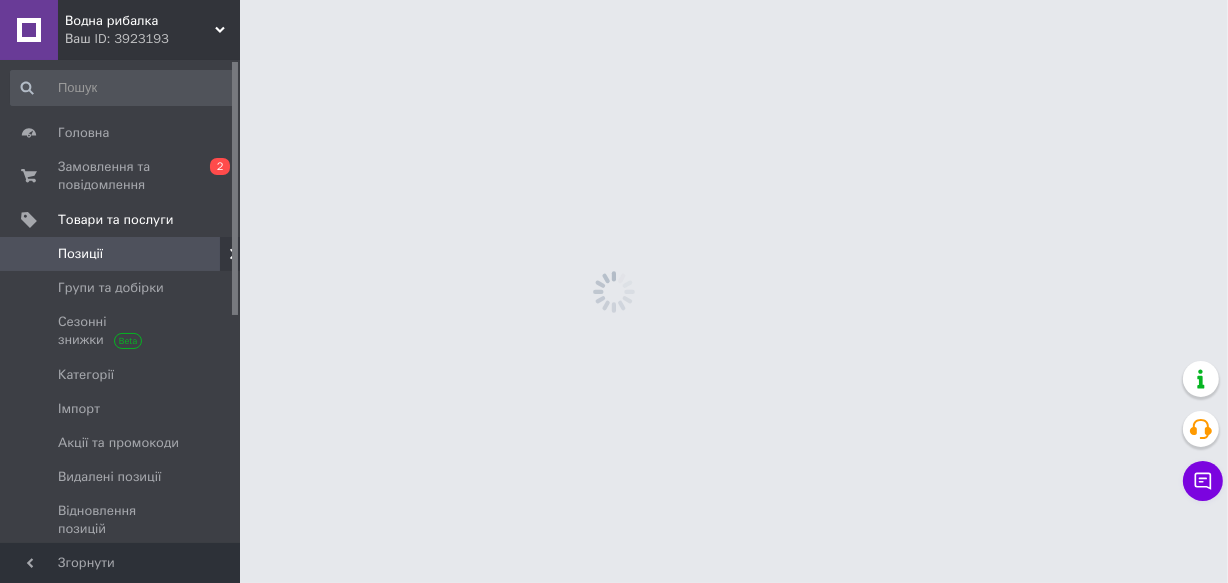 scroll, scrollTop: 0, scrollLeft: 0, axis: both 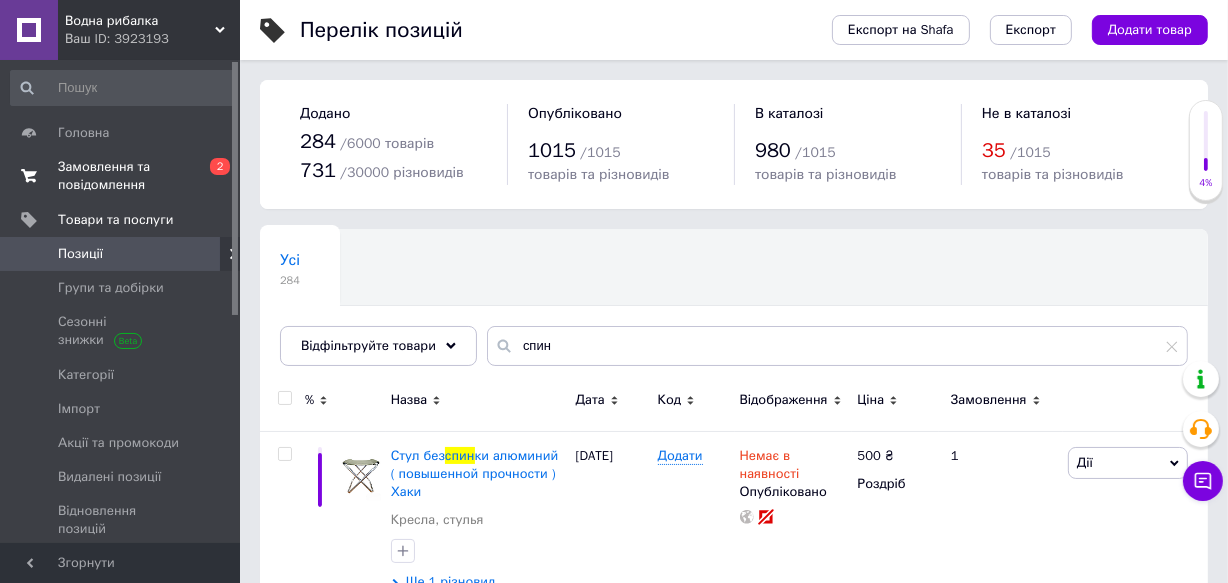 click on "Замовлення та повідомлення" at bounding box center [121, 176] 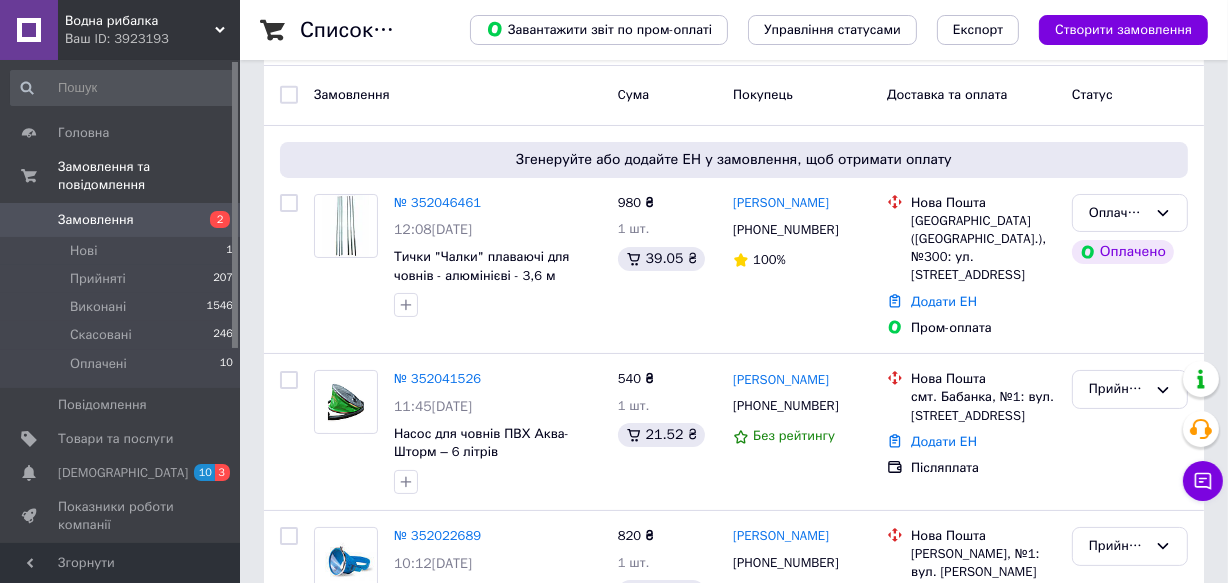 scroll, scrollTop: 0, scrollLeft: 0, axis: both 